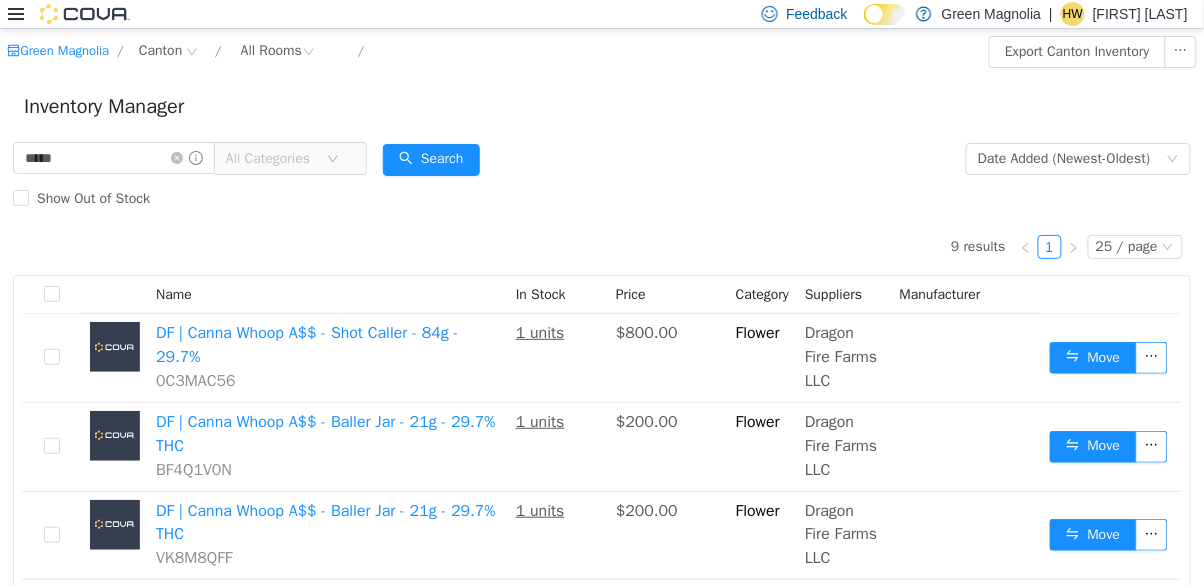 scroll, scrollTop: 0, scrollLeft: 0, axis: both 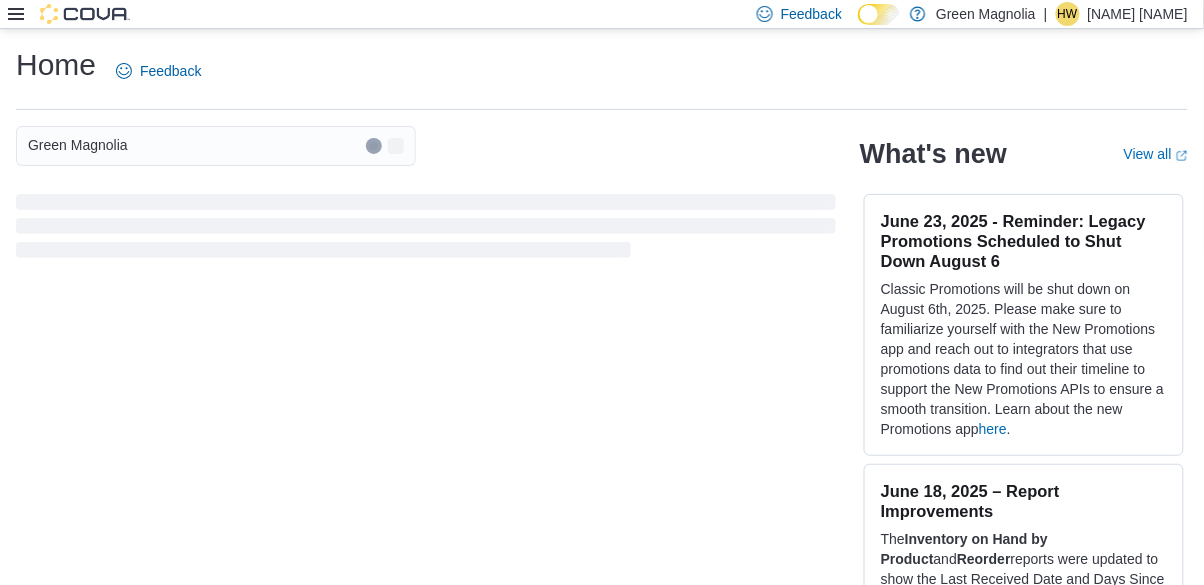 click 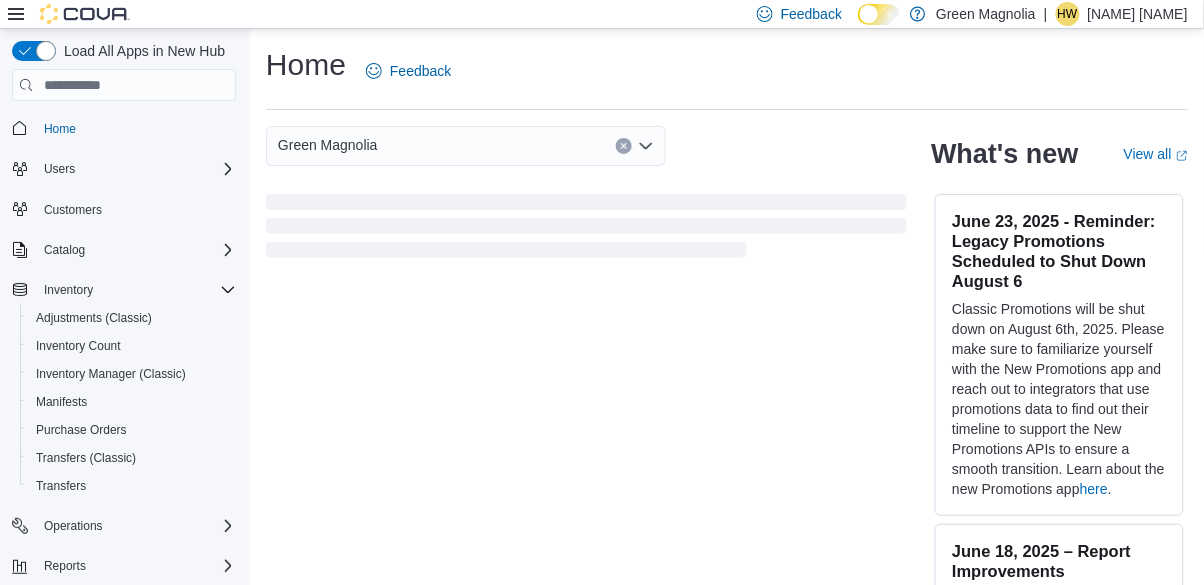 click on "Inventory Manager (Classic)" at bounding box center (111, 374) 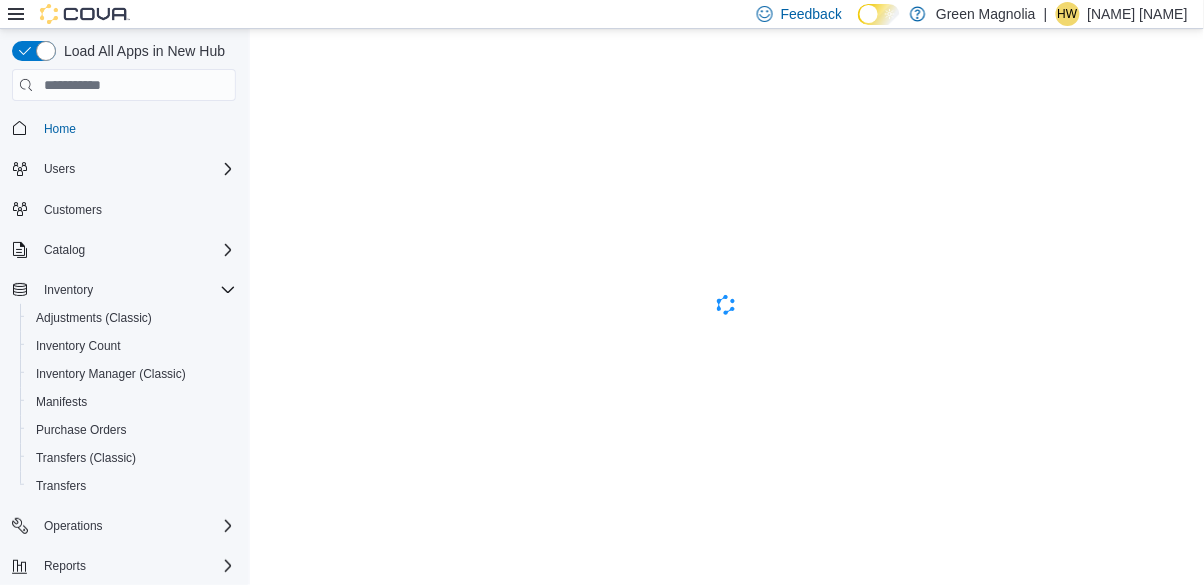 scroll, scrollTop: 0, scrollLeft: 0, axis: both 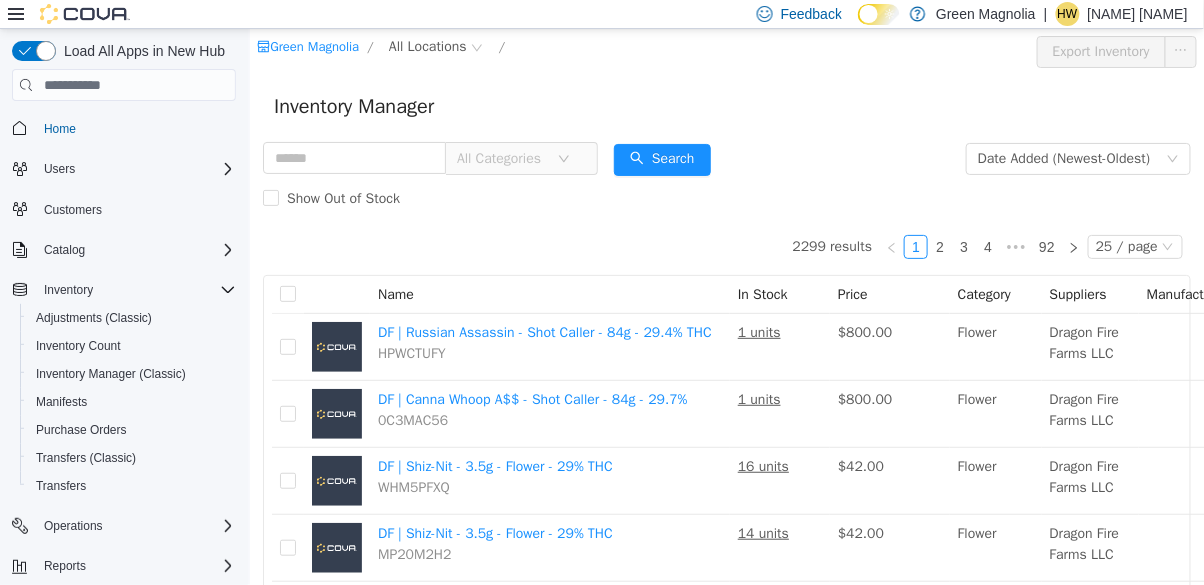 click on "All Locations" at bounding box center (427, 47) 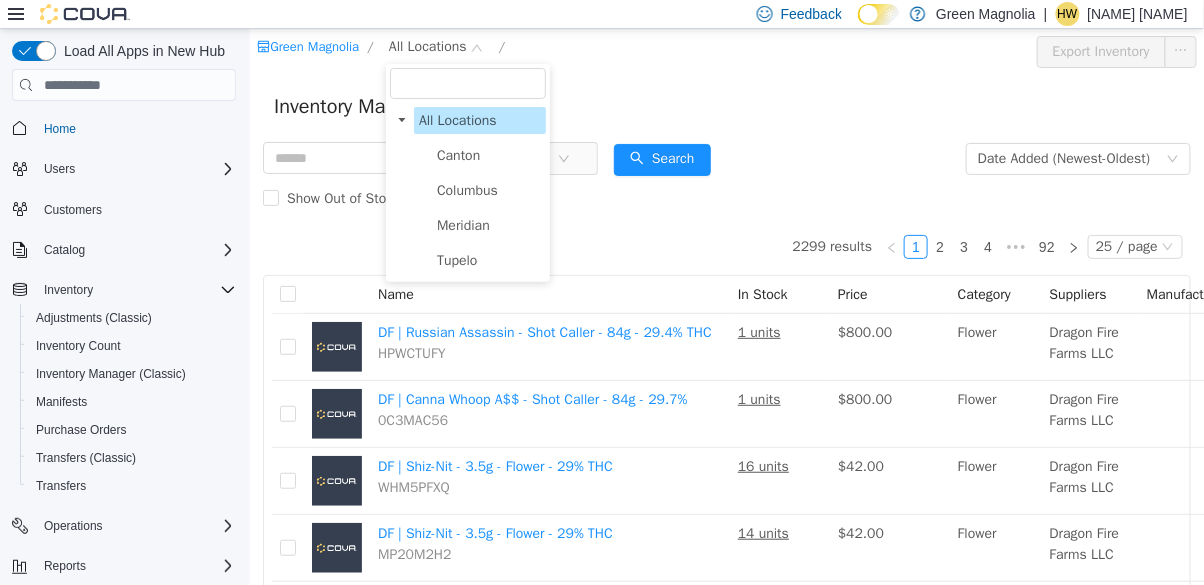 click on "Canton" at bounding box center [488, 155] 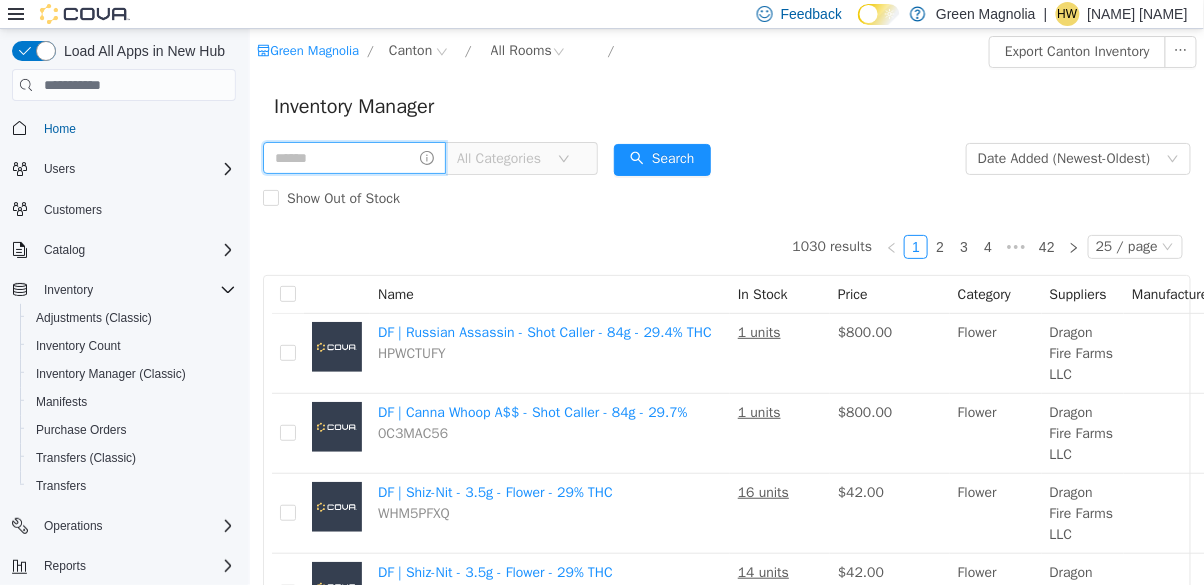 click at bounding box center [353, 158] 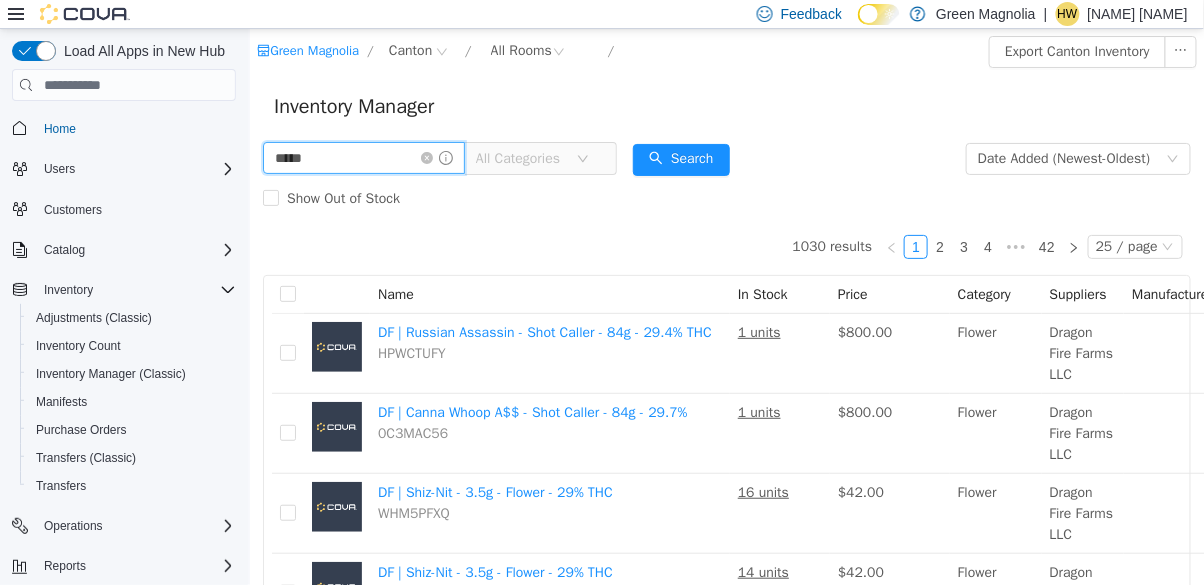 type on "*****" 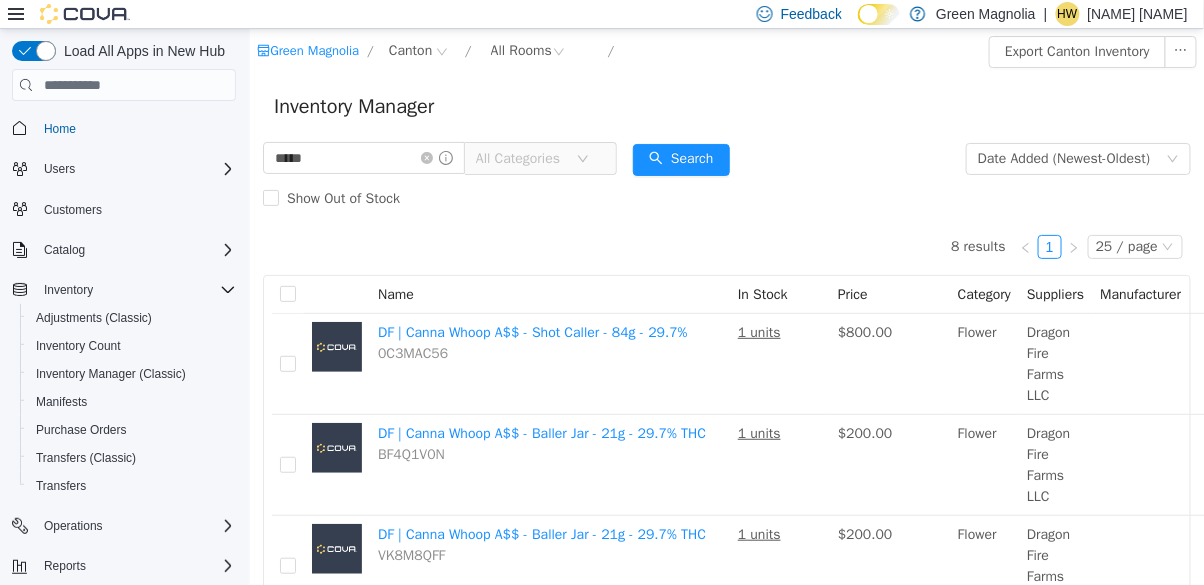 click on "Inventory Manager" at bounding box center (726, 107) 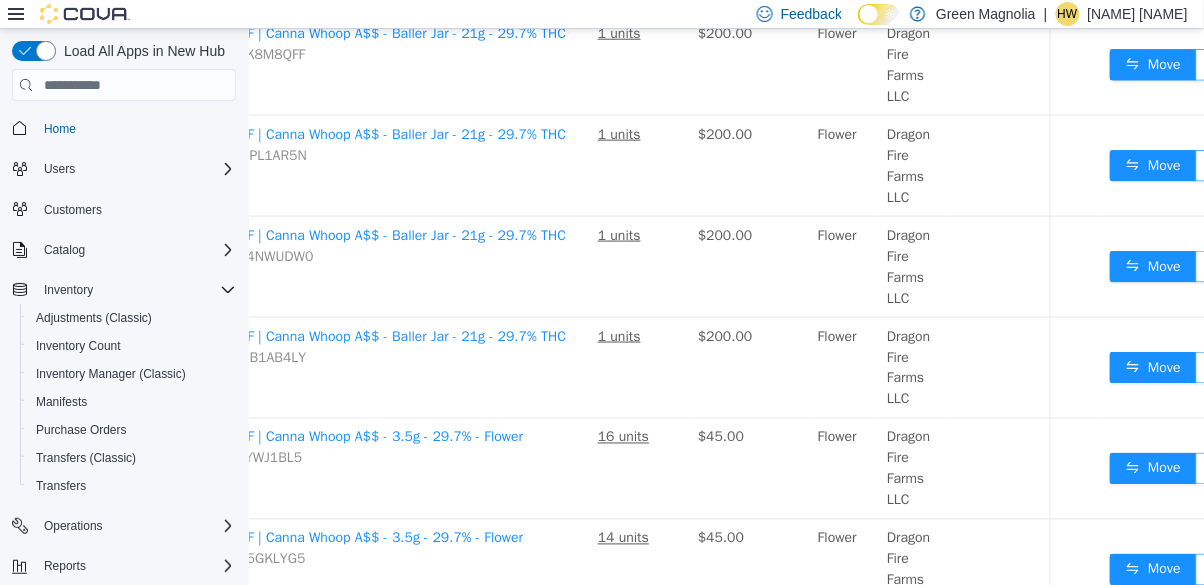 scroll, scrollTop: 501, scrollLeft: 184, axis: both 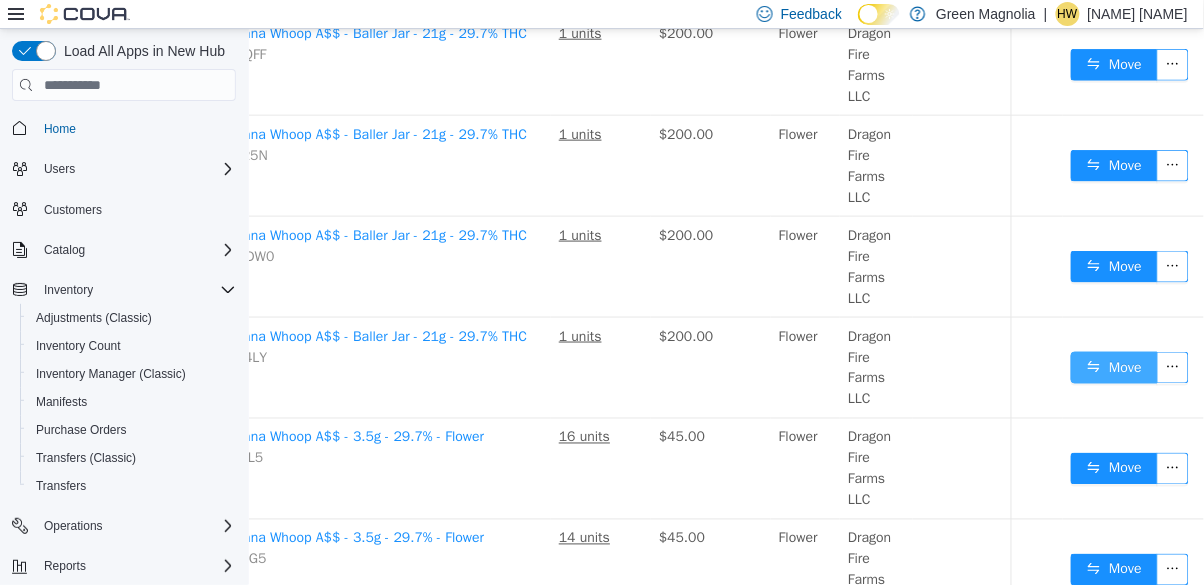 click on "Move" at bounding box center [1113, 368] 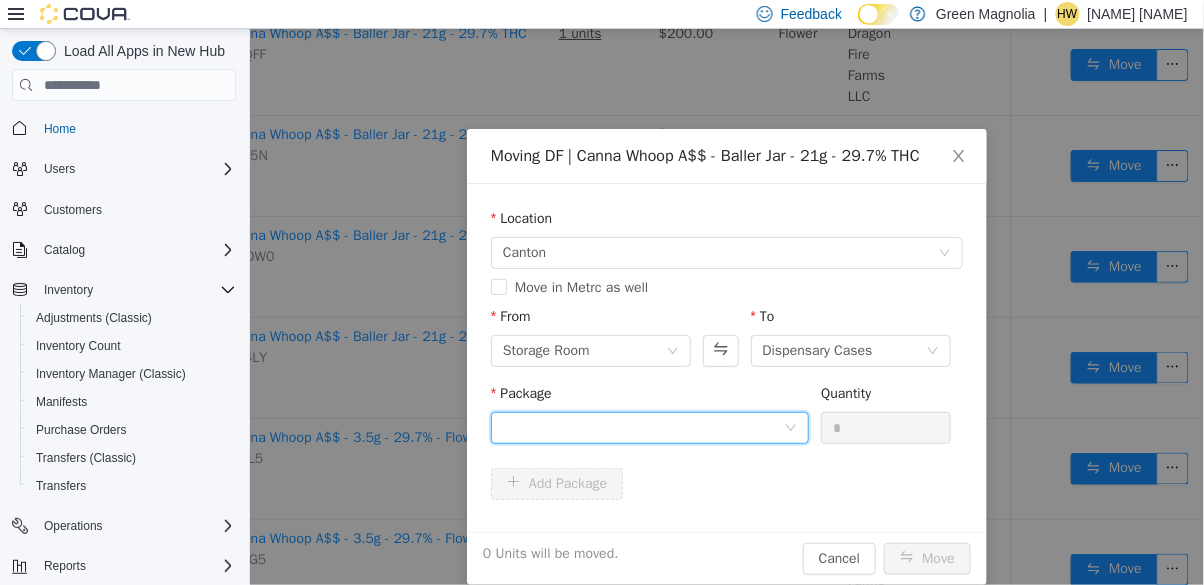 click at bounding box center [642, 428] 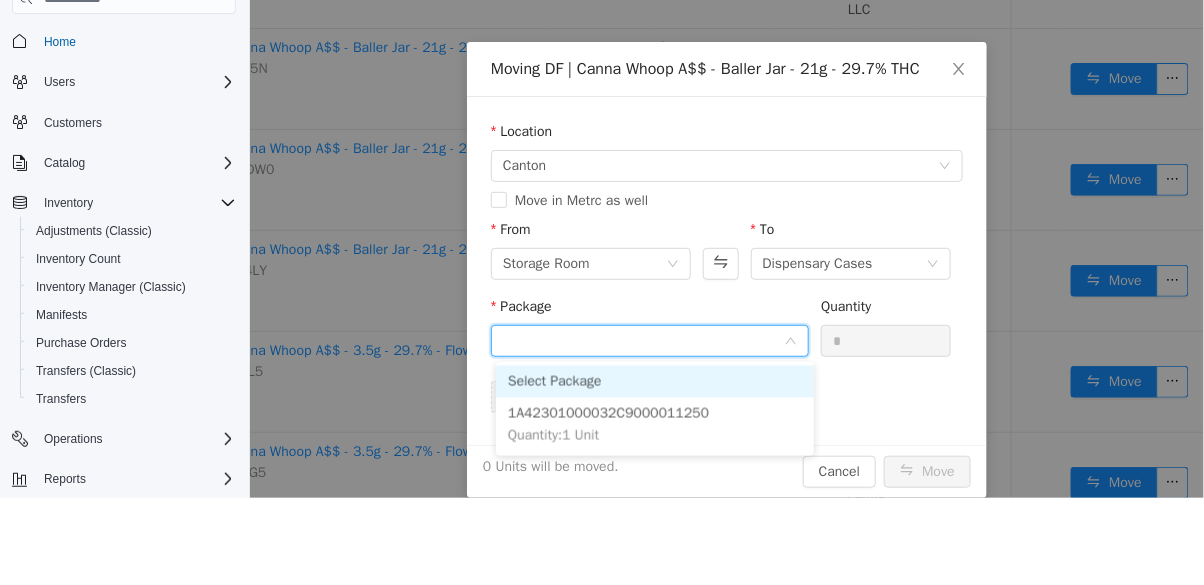 scroll, scrollTop: 16, scrollLeft: 0, axis: vertical 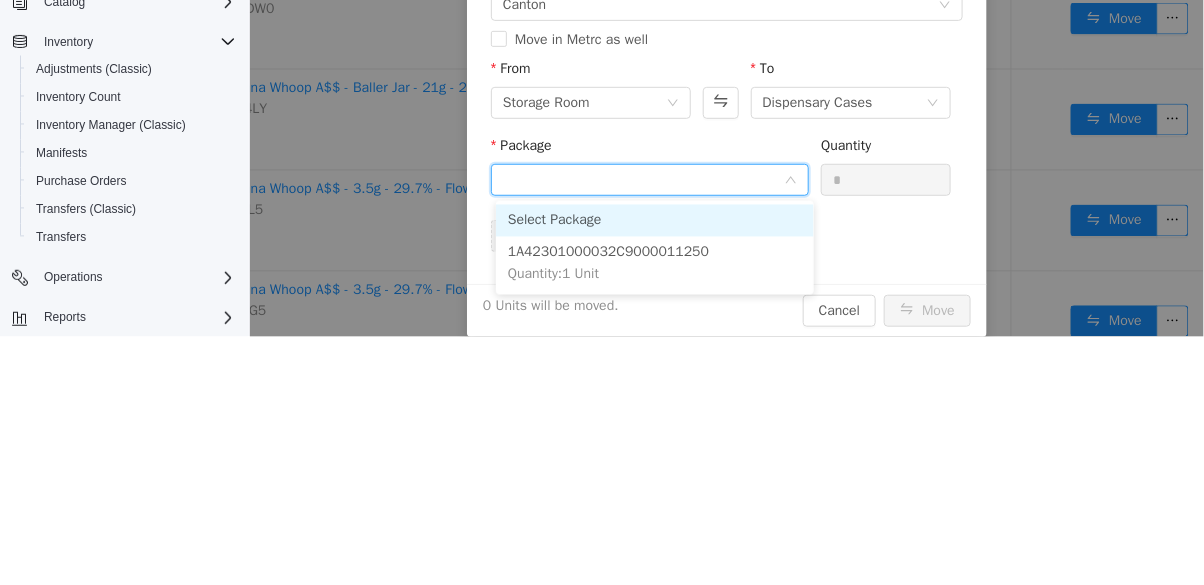 click on "1A42301000032C9000011250 Quantity :  1 Unit" at bounding box center [654, 264] 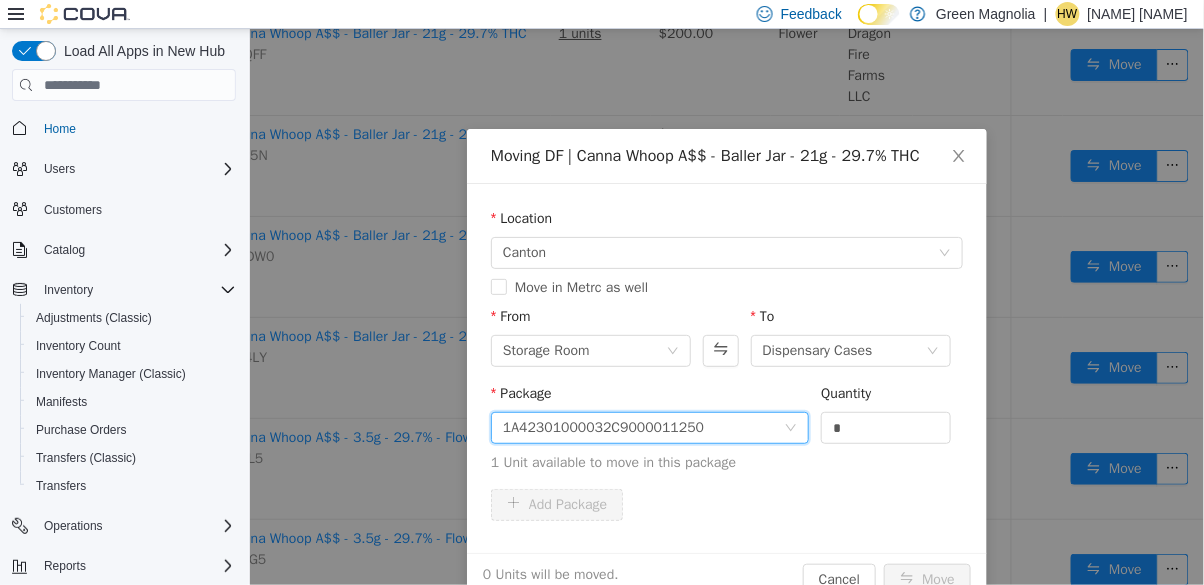 click on "*" at bounding box center (885, 428) 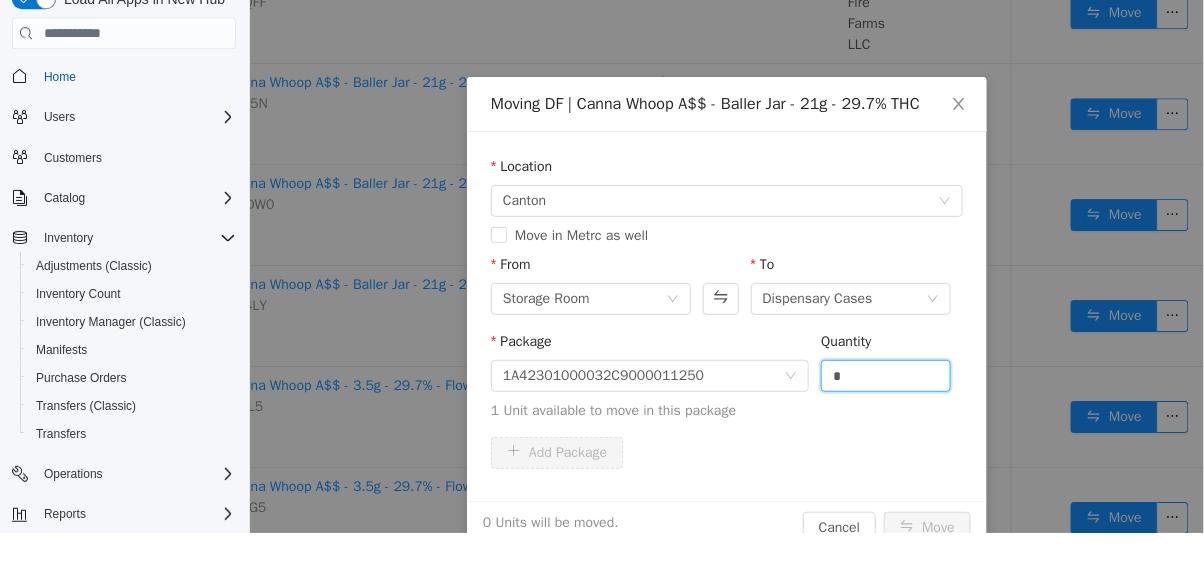 scroll, scrollTop: 16, scrollLeft: 0, axis: vertical 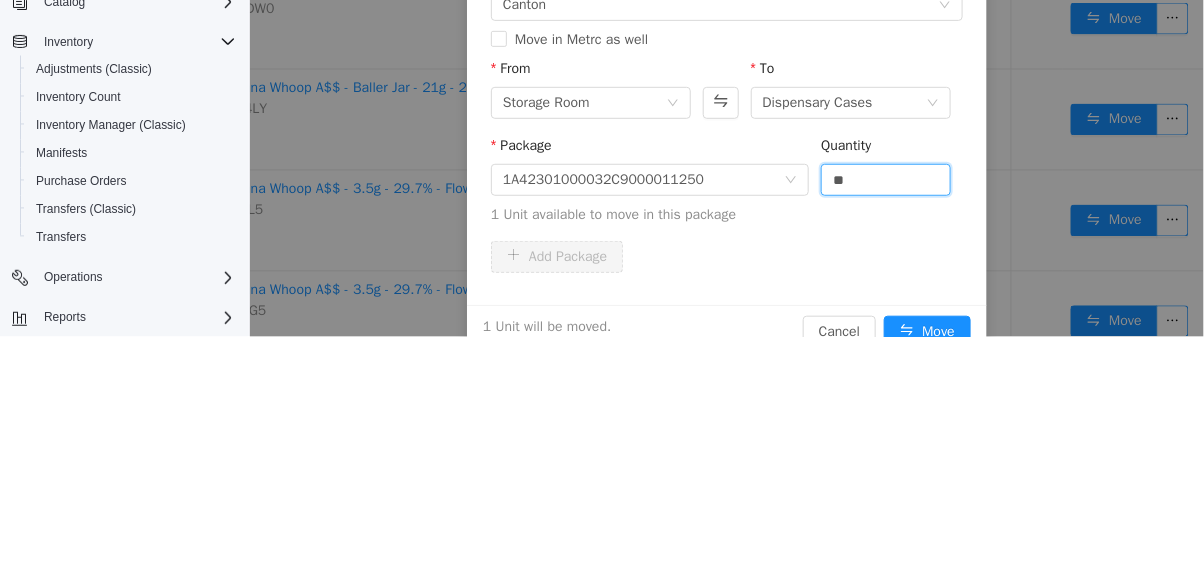 type on "**" 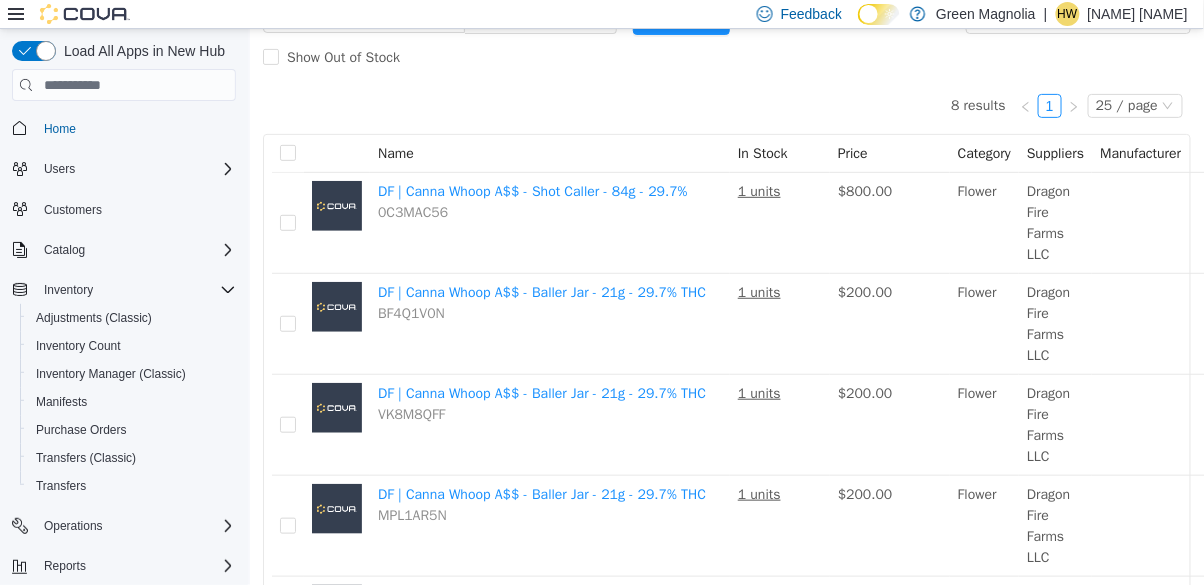 scroll, scrollTop: 0, scrollLeft: 0, axis: both 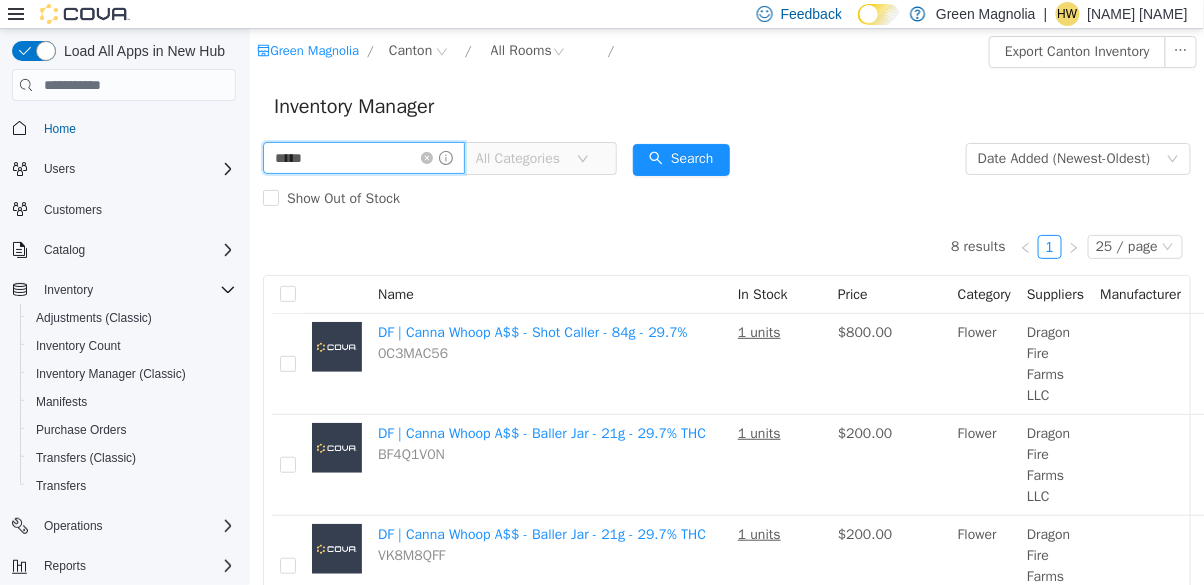click on "*****" at bounding box center [363, 158] 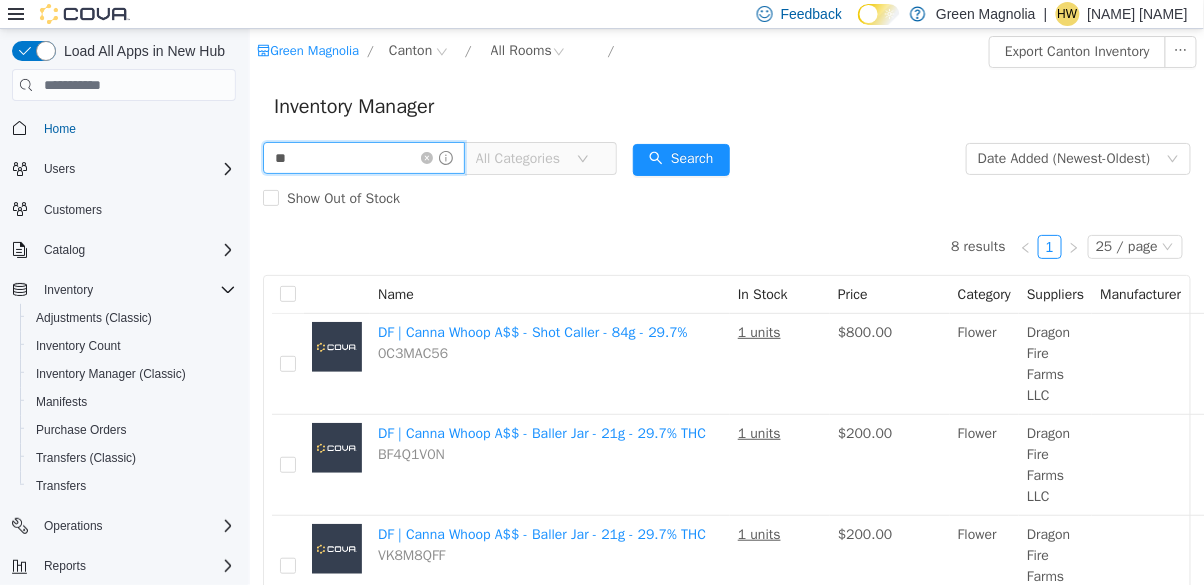 type on "*" 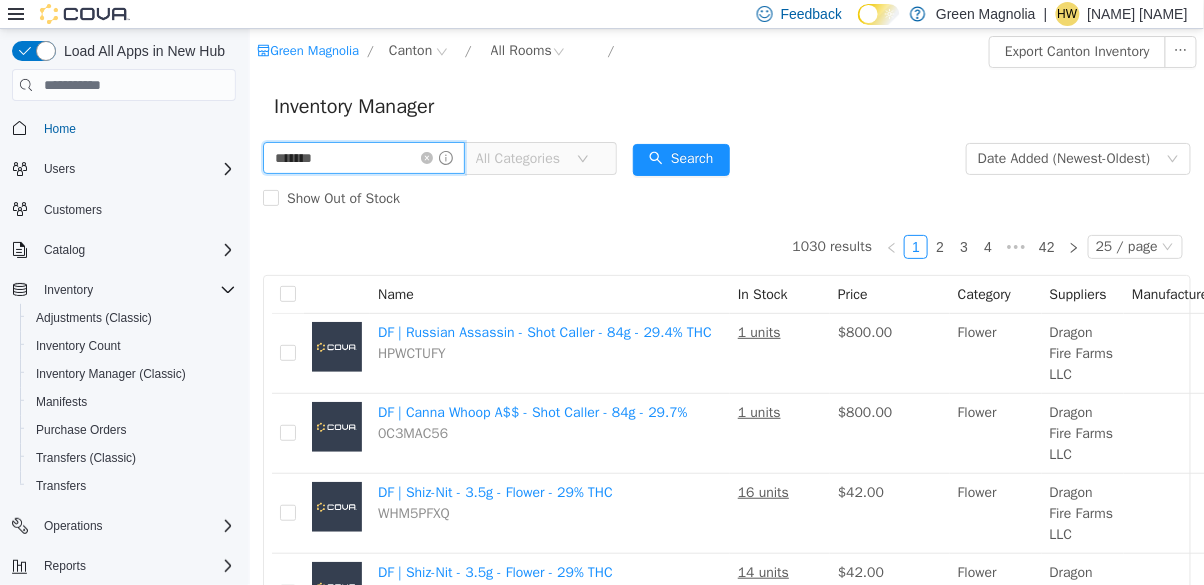 type on "*******" 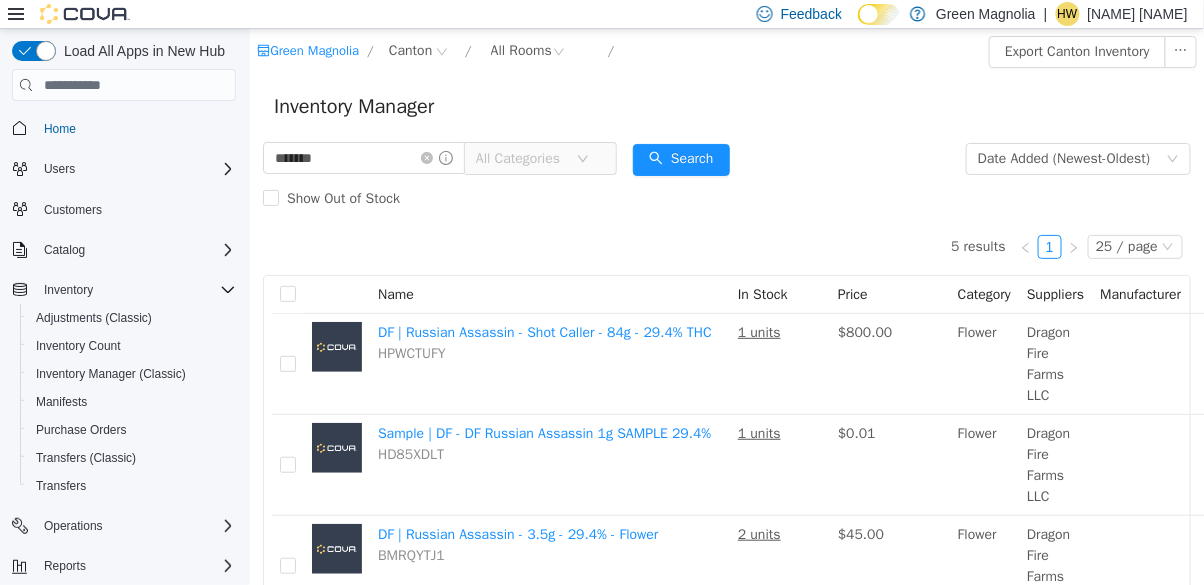click on "******* All Categories Date Added (Newest-Oldest) Search Show Out of Stock" at bounding box center [726, 179] 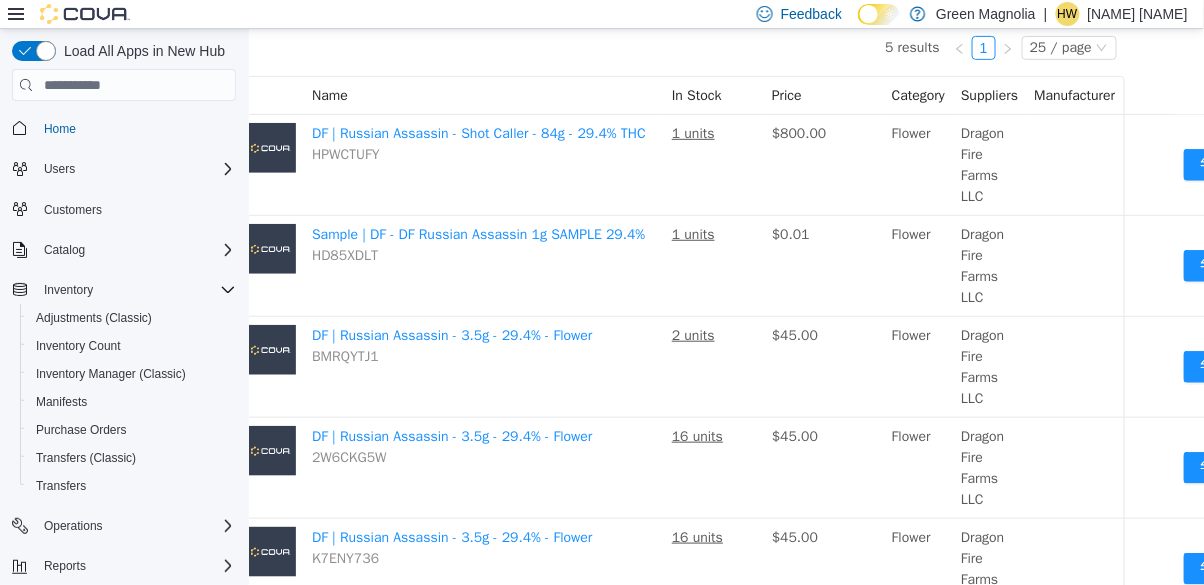 scroll, scrollTop: 199, scrollLeft: 184, axis: both 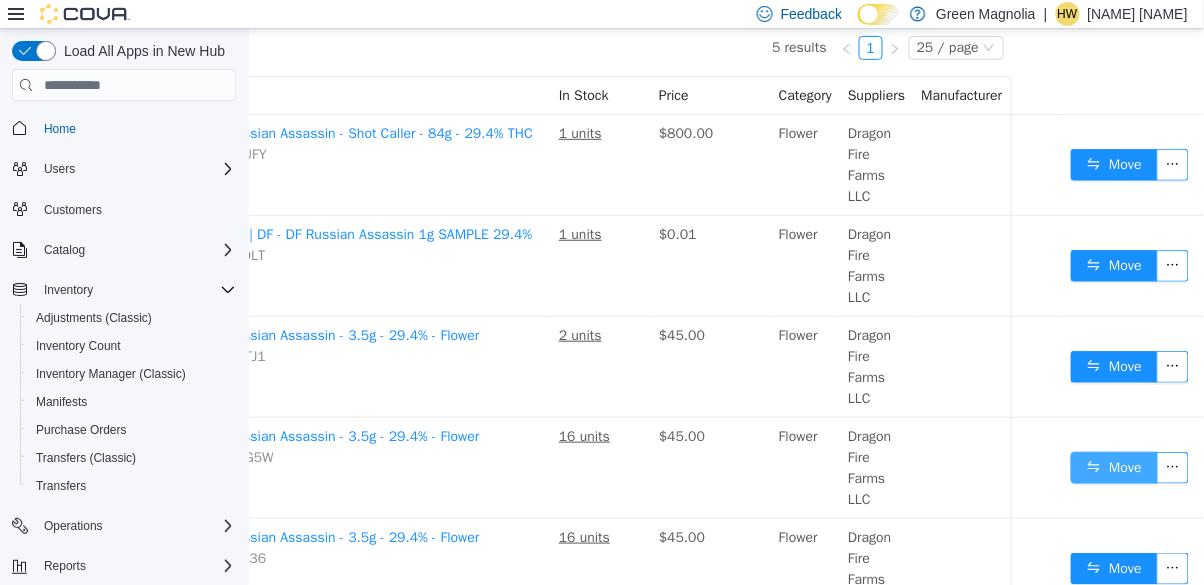 click on "Move" at bounding box center (1113, 468) 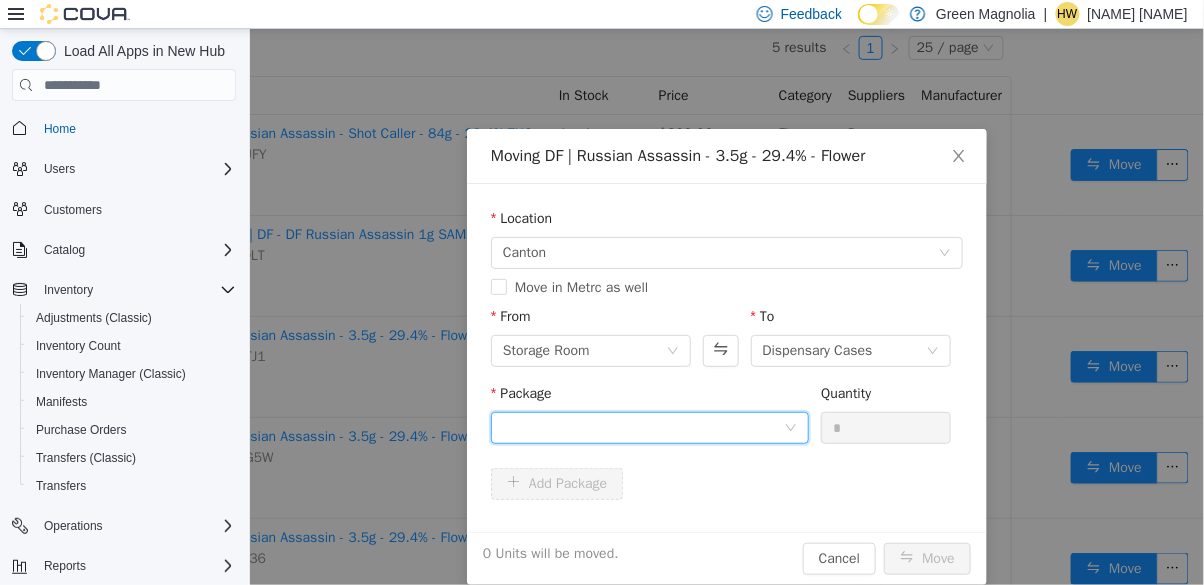 click at bounding box center [642, 428] 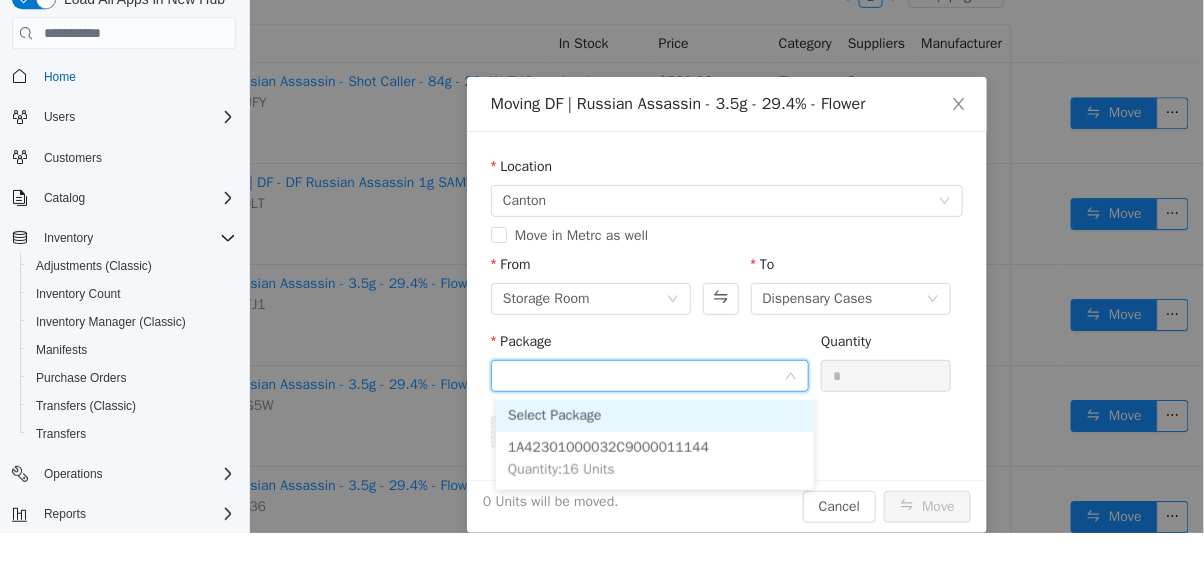 scroll, scrollTop: 16, scrollLeft: 0, axis: vertical 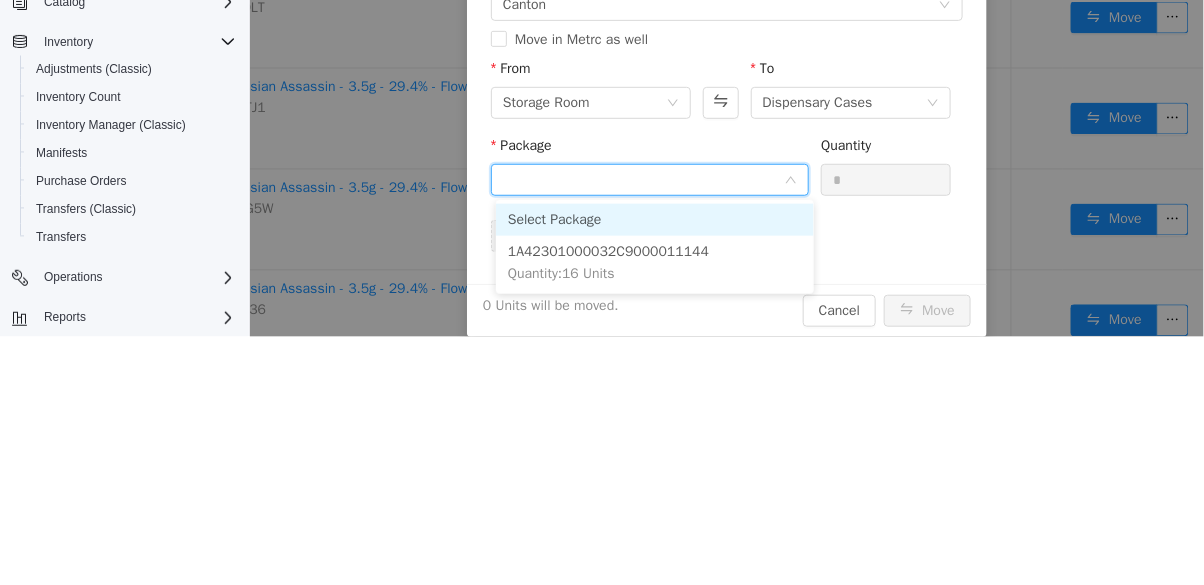 click on "1A42301000032C9000011144 Quantity :  16 Units" at bounding box center [654, 263] 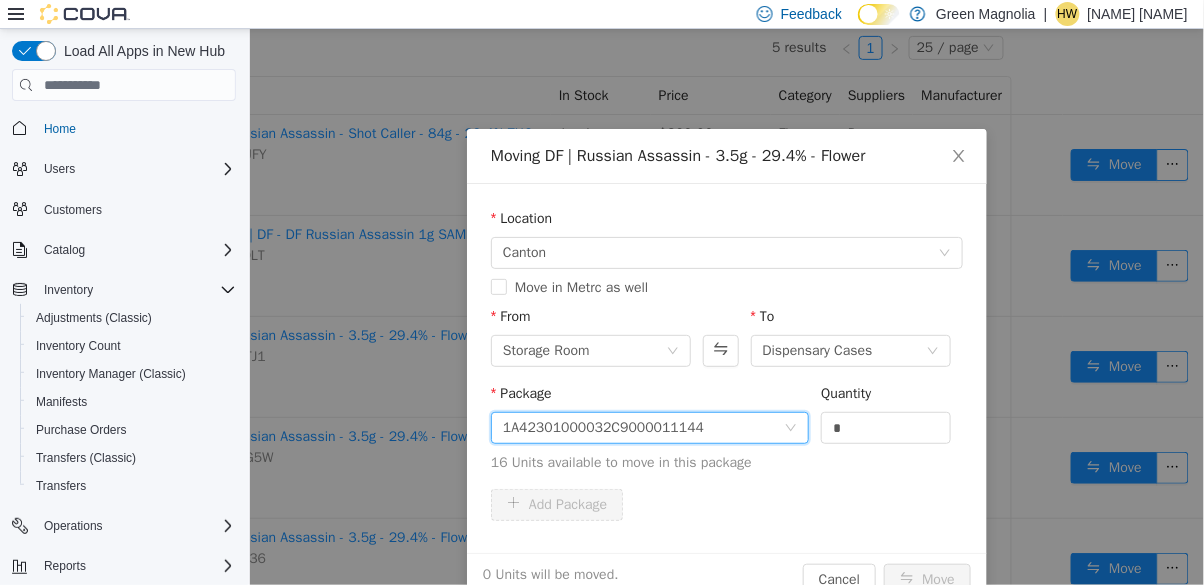 click on "*" at bounding box center (885, 428) 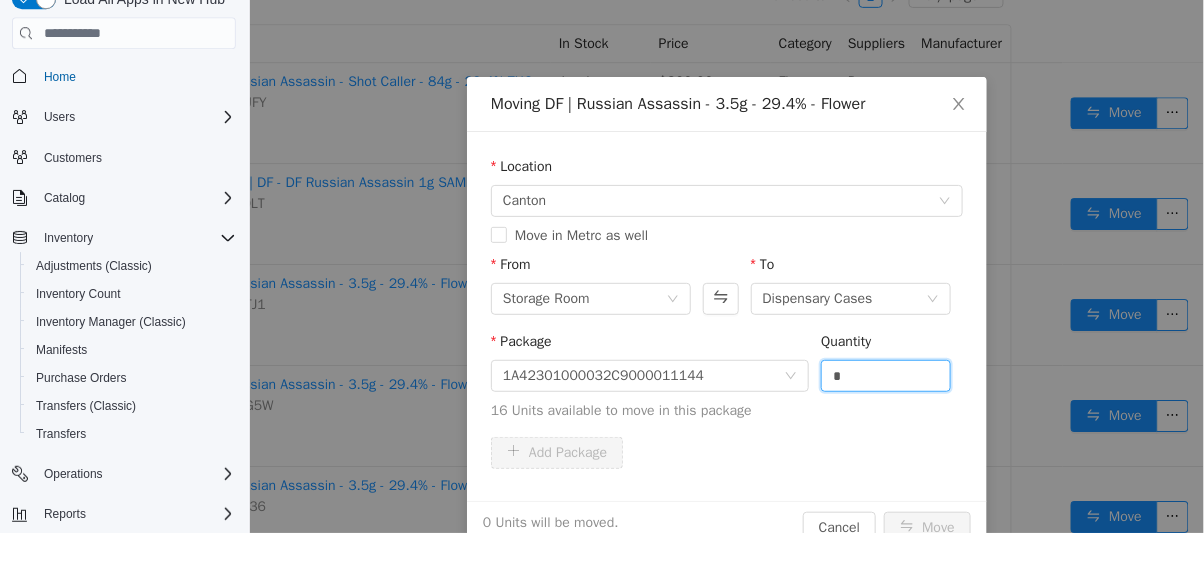scroll, scrollTop: 16, scrollLeft: 0, axis: vertical 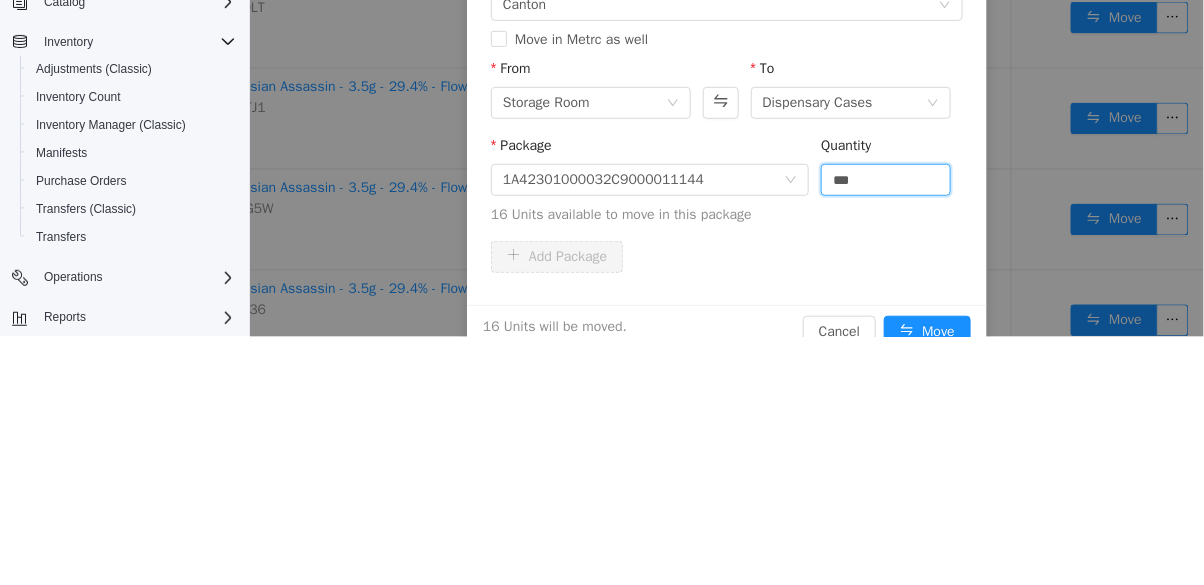 type on "***" 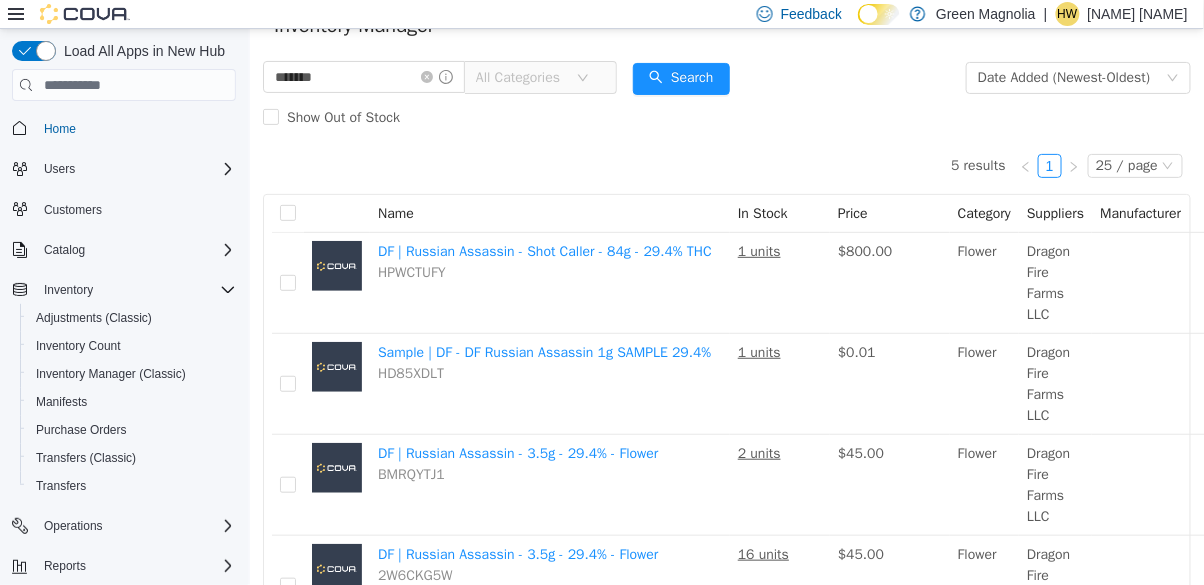scroll, scrollTop: 0, scrollLeft: 0, axis: both 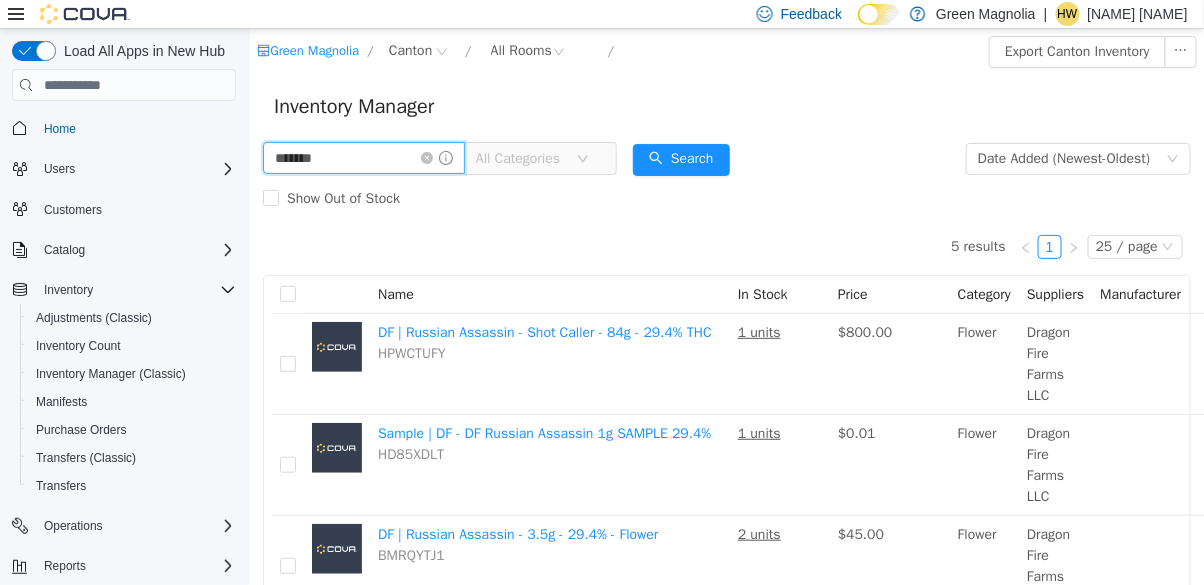 click on "*******" at bounding box center [363, 158] 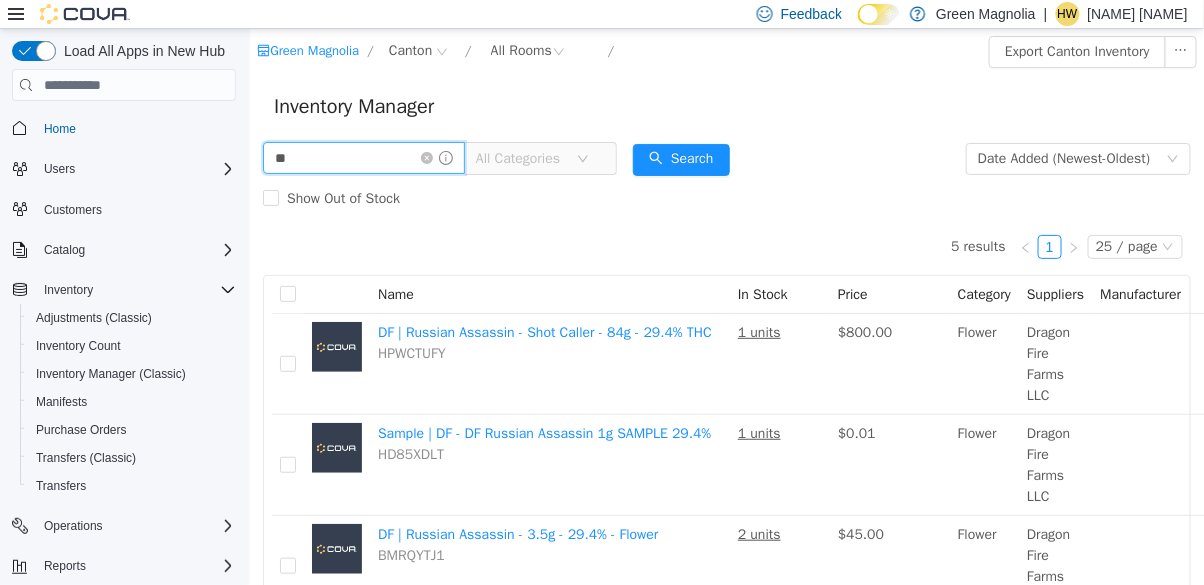 type on "*" 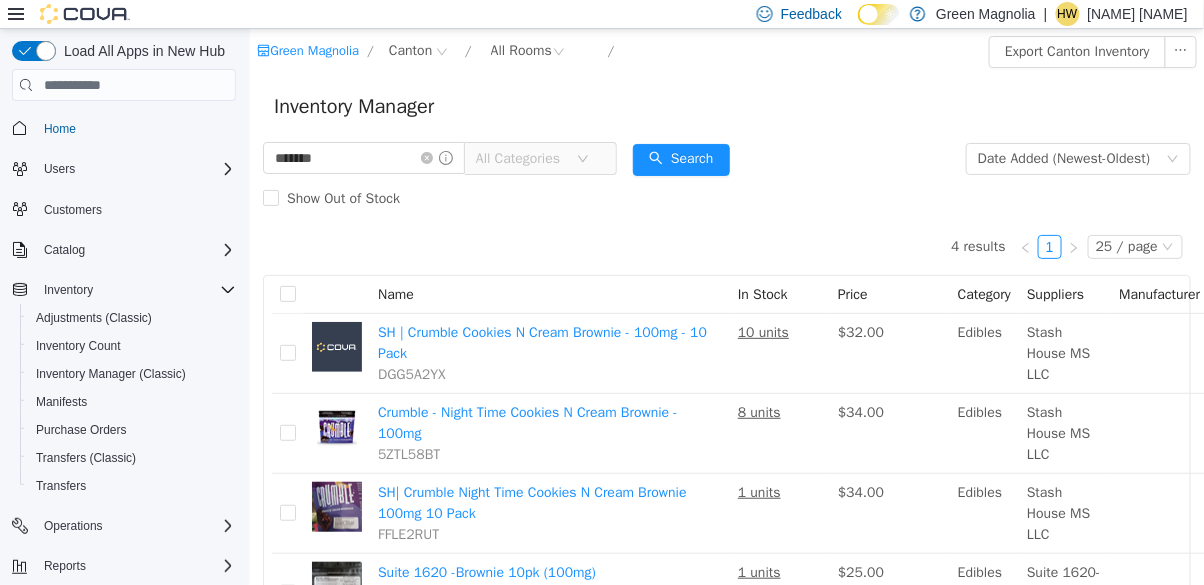 click on "******* All Categories Date Added (Newest-Oldest) Search Show Out of Stock" at bounding box center (726, 179) 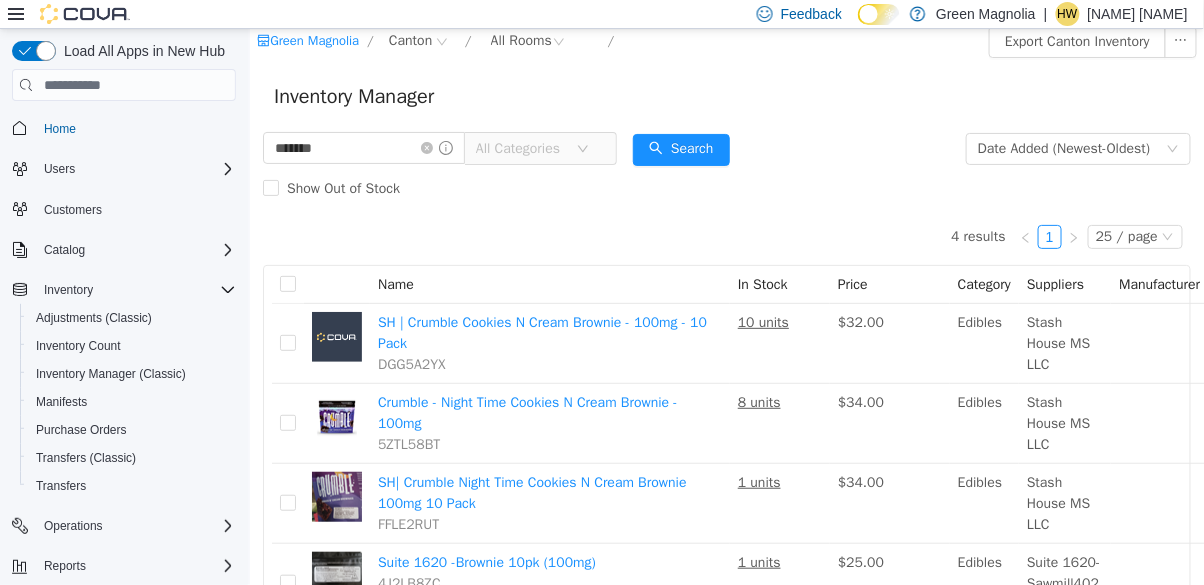 scroll, scrollTop: 14, scrollLeft: 0, axis: vertical 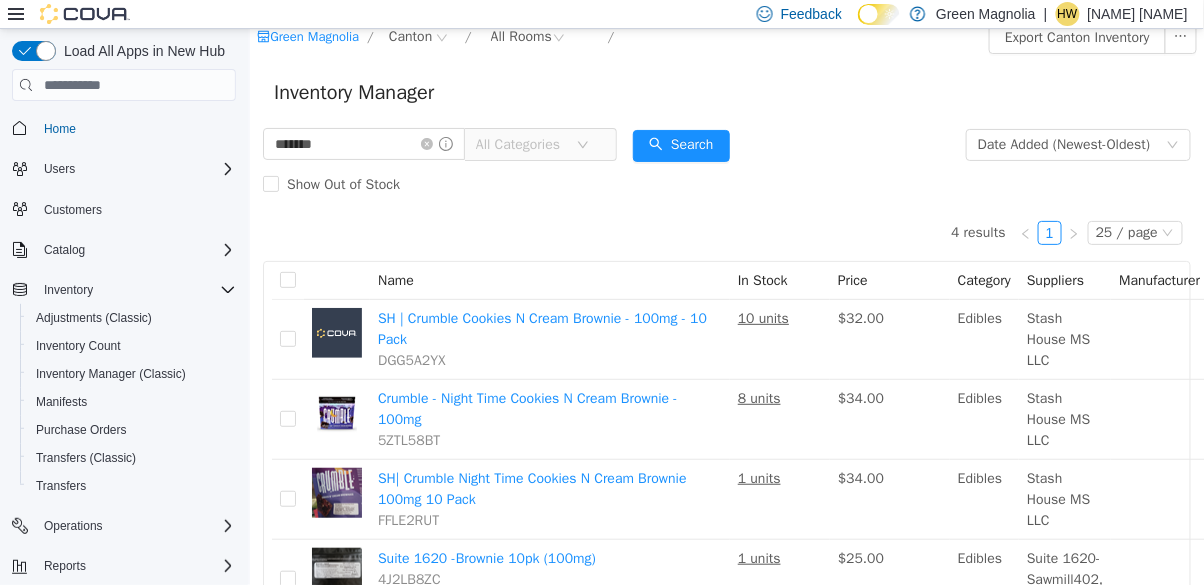 click on "8 units" at bounding box center [758, 398] 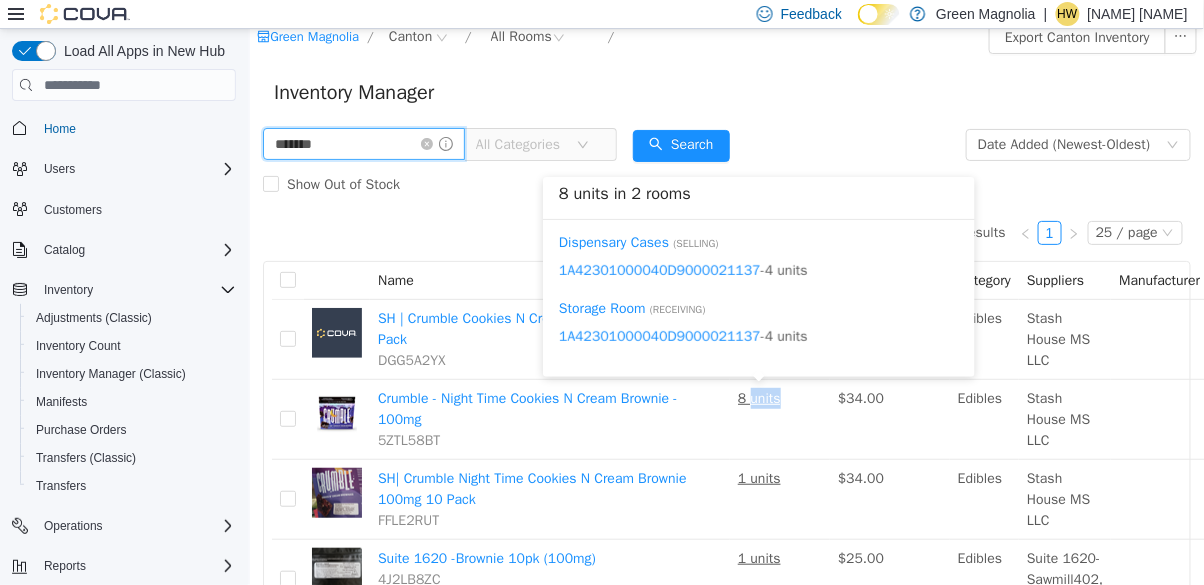 click on "*******" at bounding box center (363, 144) 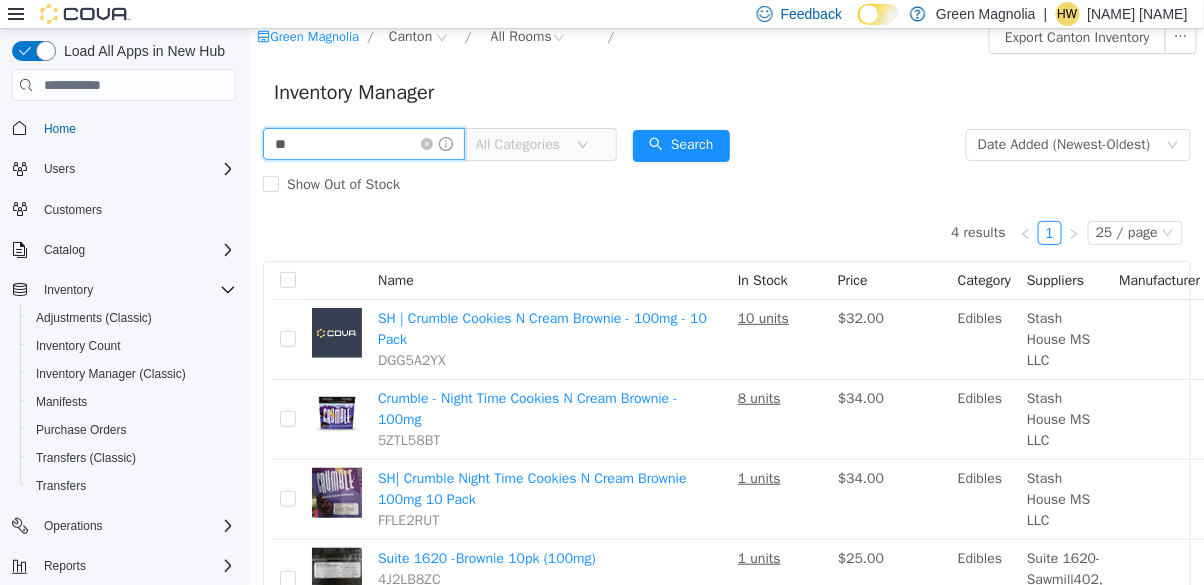 type on "*" 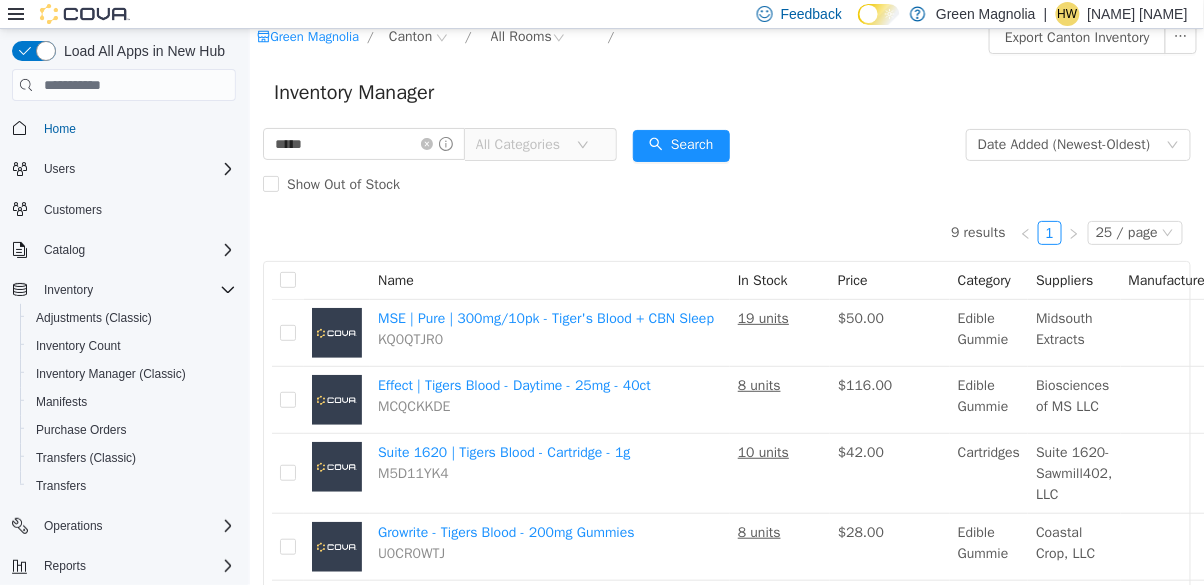 click on "***** All Categories Date Added (Newest-Oldest) Search Show Out of Stock" at bounding box center (726, 165) 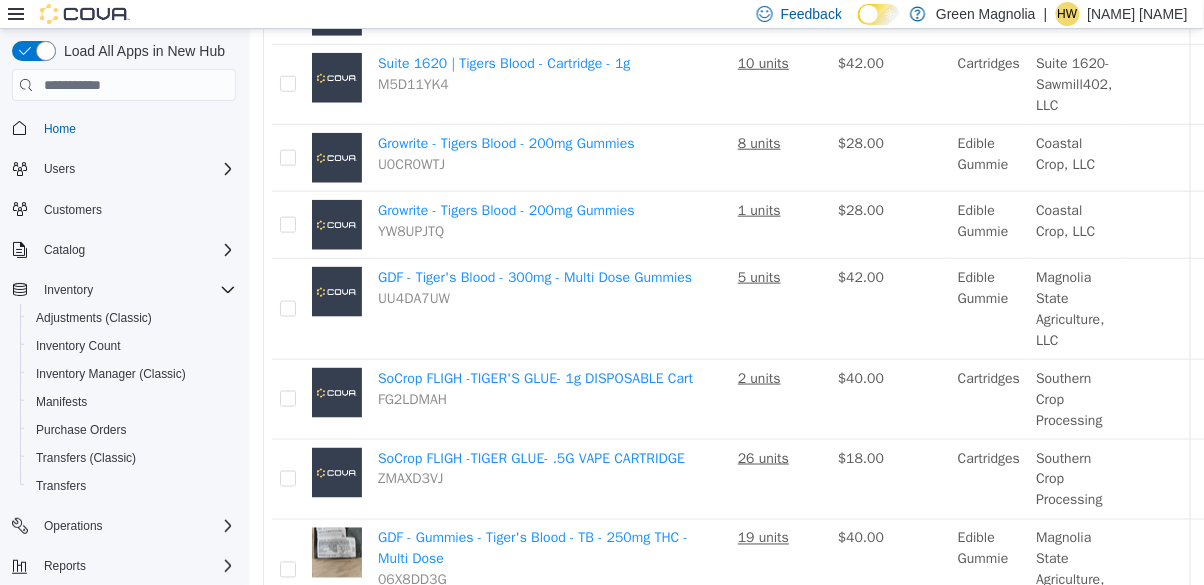 scroll, scrollTop: 0, scrollLeft: 0, axis: both 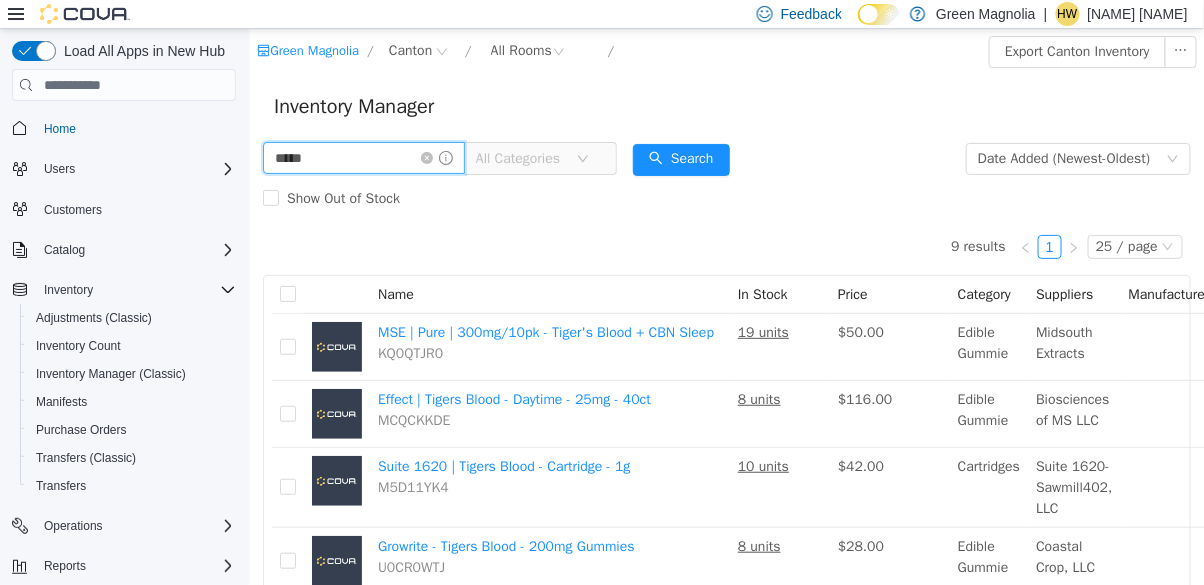 click on "*****" at bounding box center (363, 158) 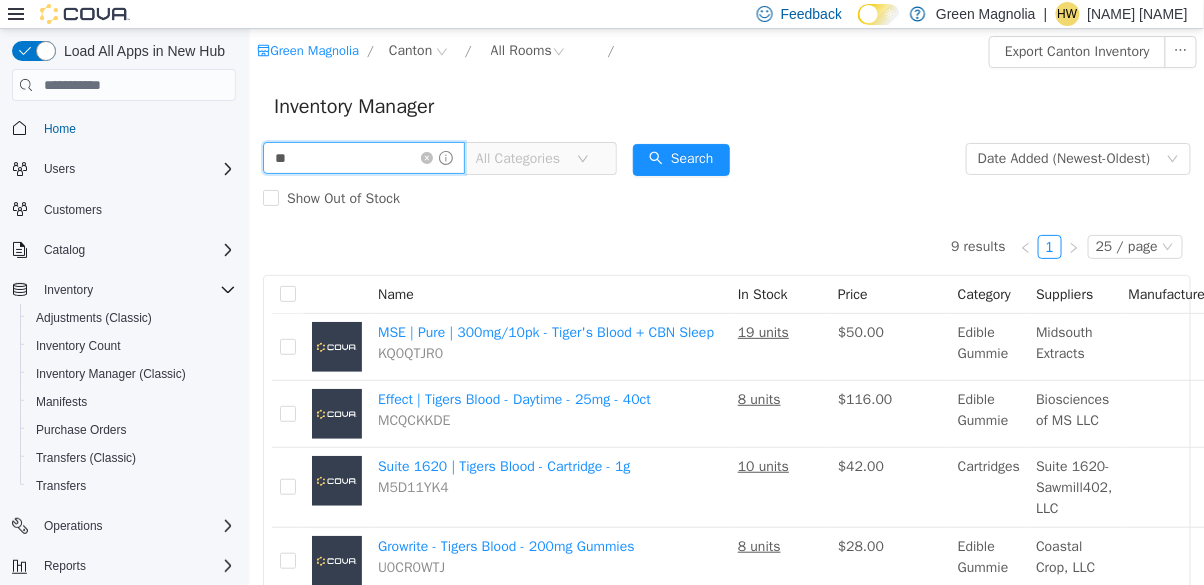 type on "*" 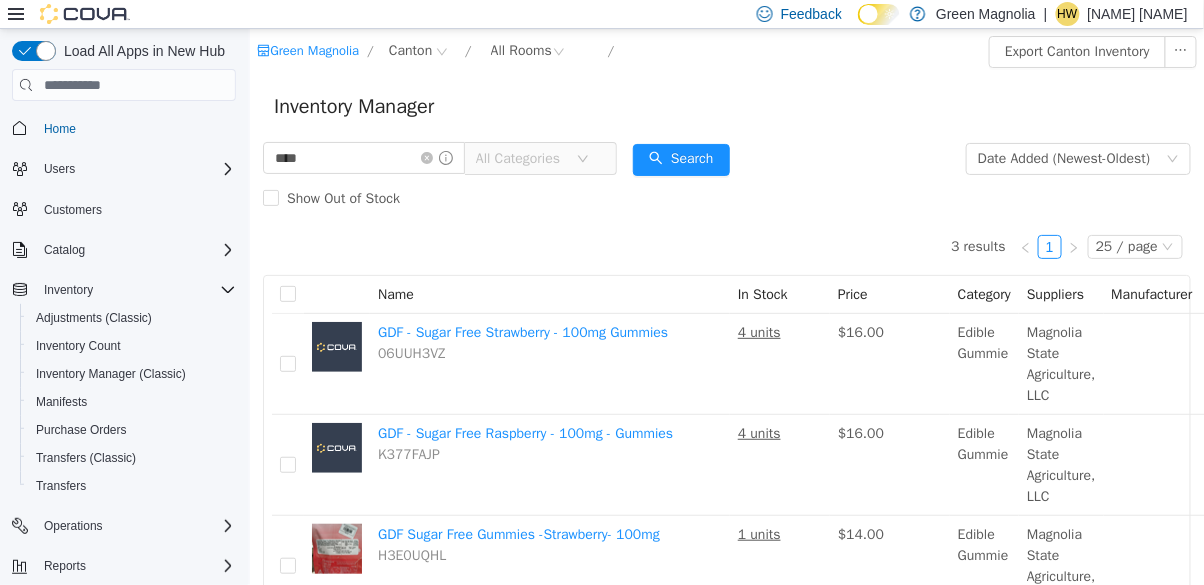 click on "**** All Categories Date Added (Newest-Oldest) Search Show Out of Stock" at bounding box center (726, 179) 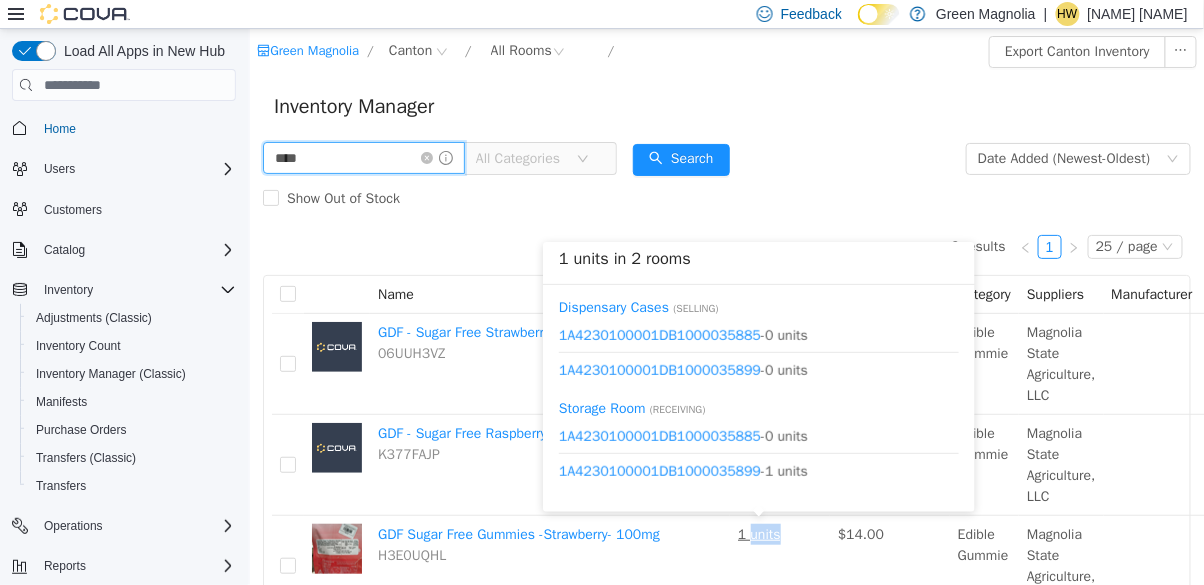click on "****" at bounding box center [363, 158] 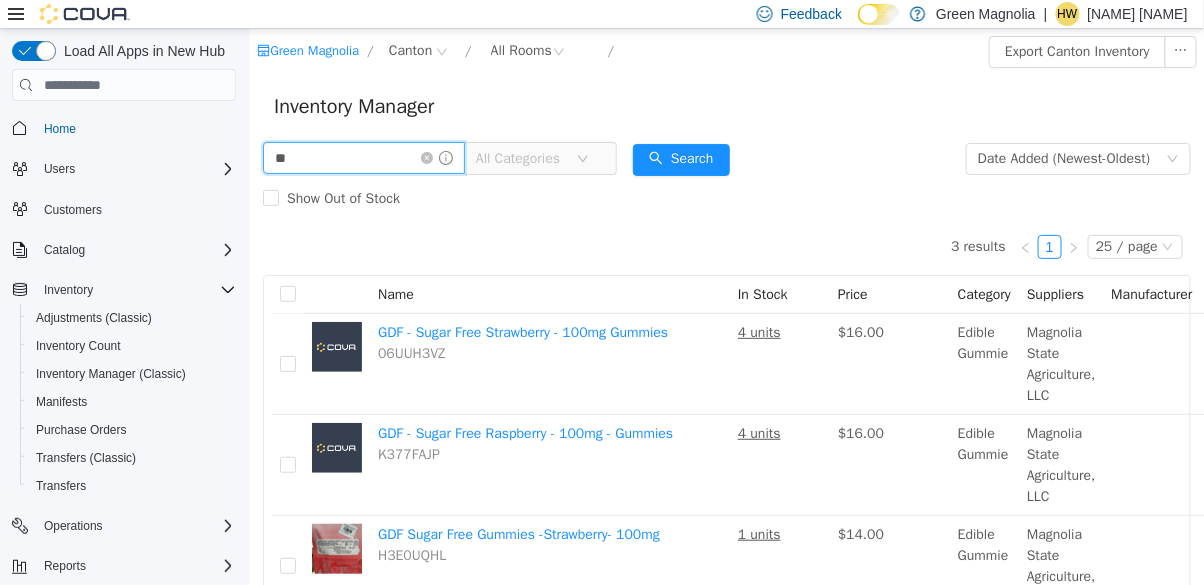 type on "*" 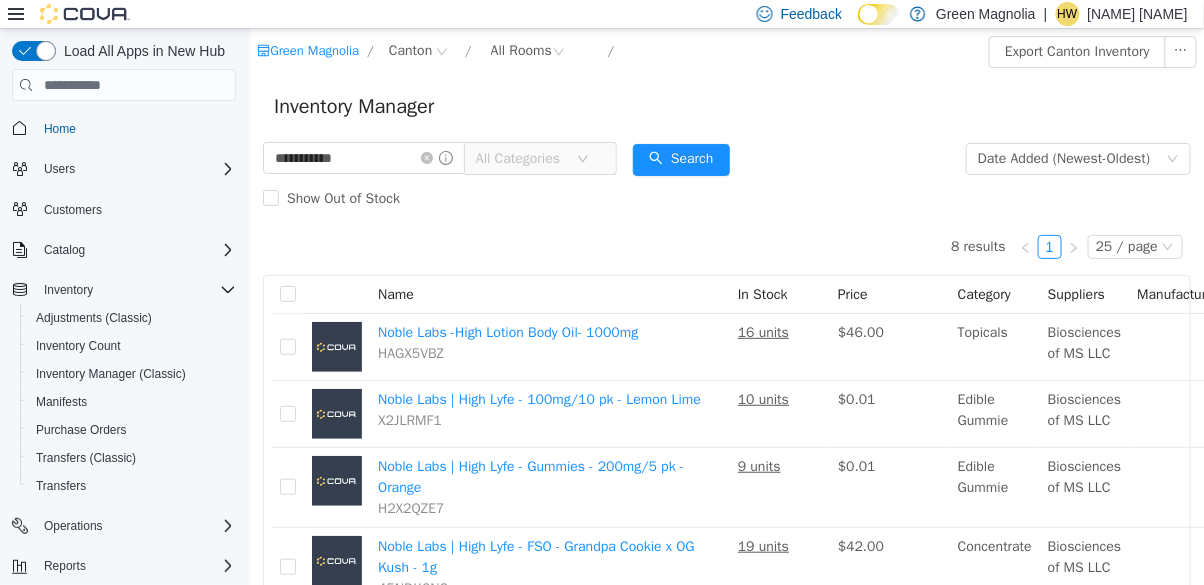 click on "Inventory Manager" at bounding box center [726, 107] 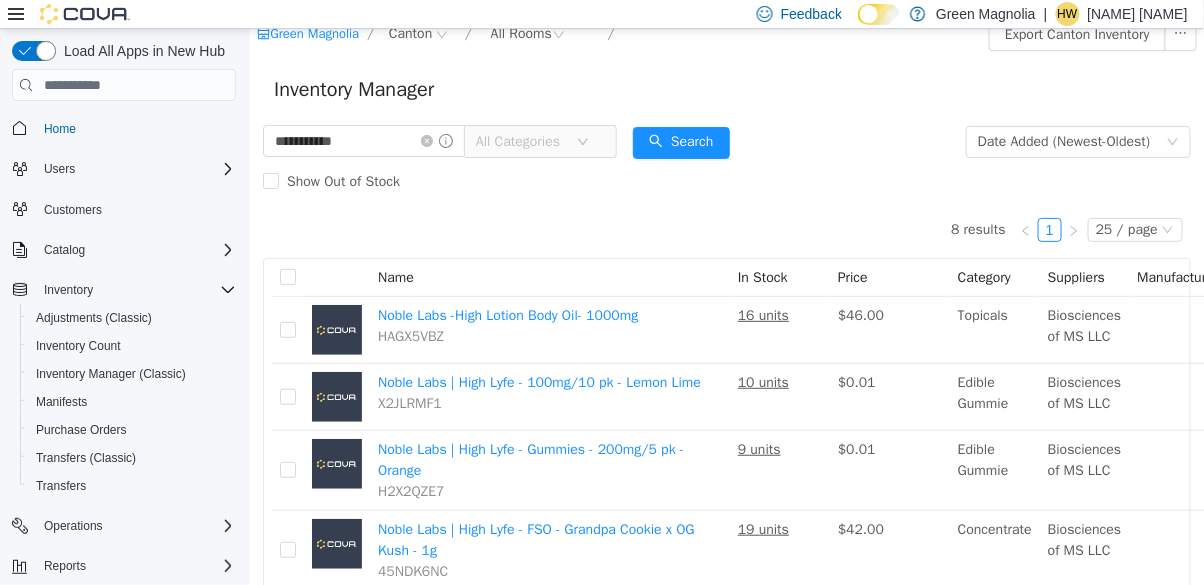 scroll, scrollTop: 0, scrollLeft: 0, axis: both 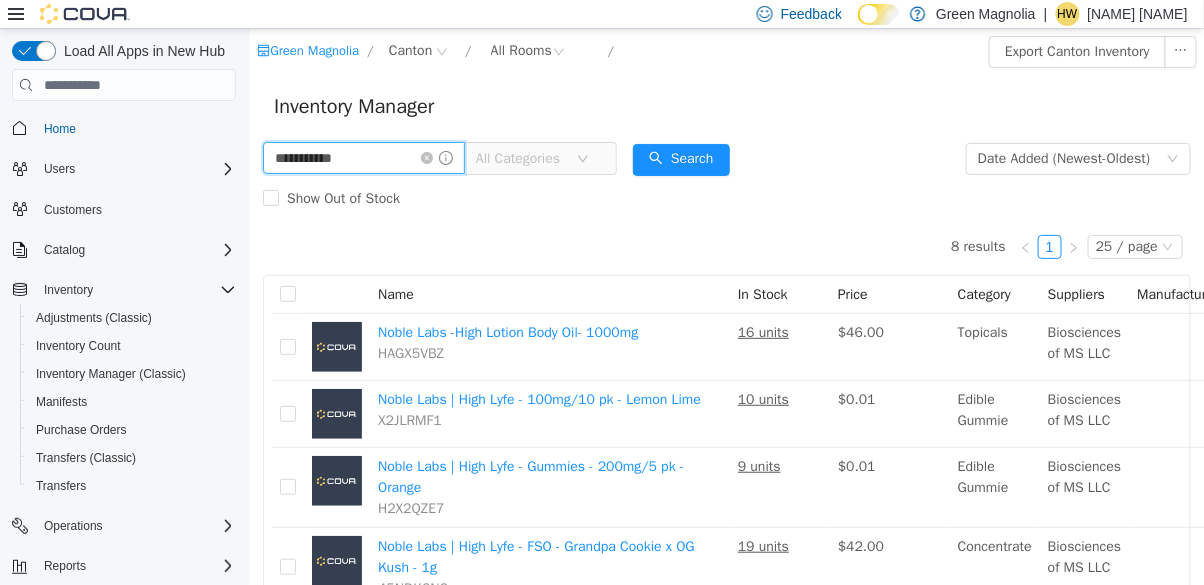 click on "**********" at bounding box center (363, 158) 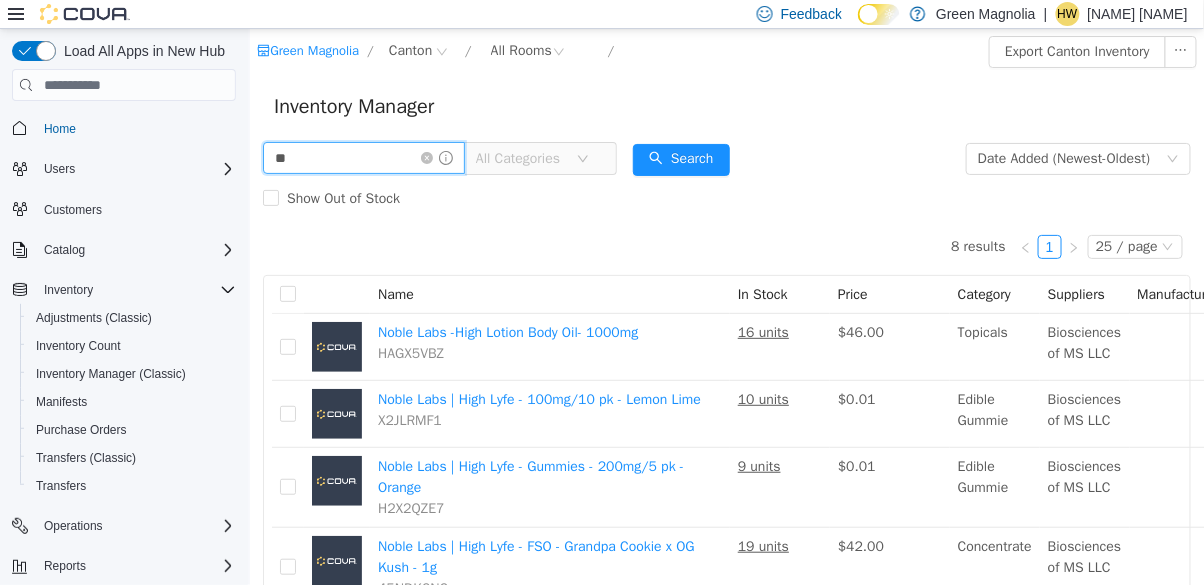 type on "*" 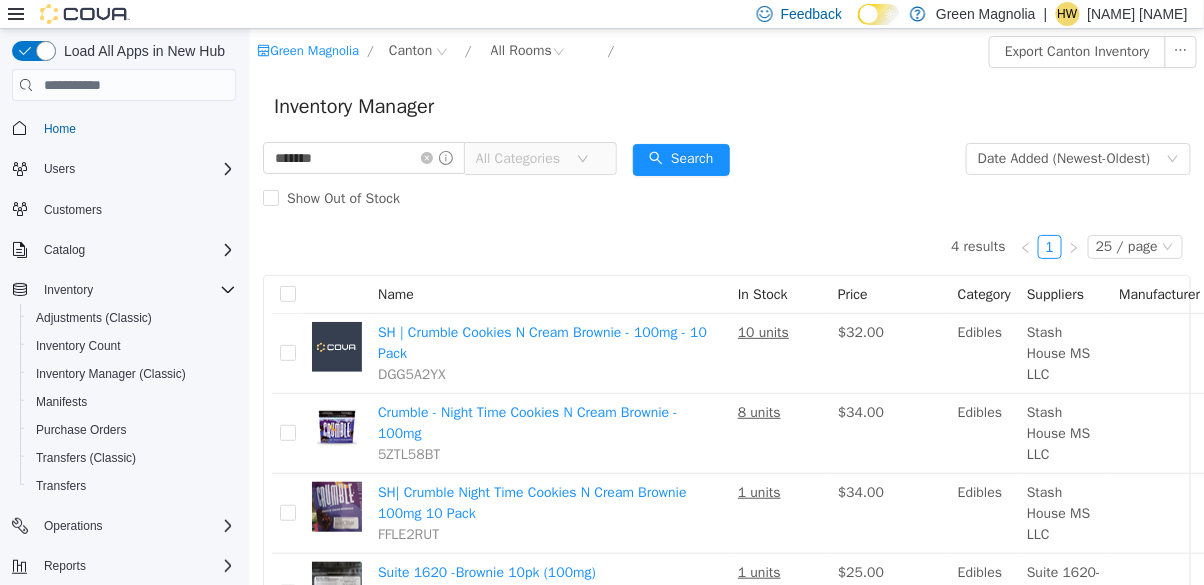 click on "Inventory Manager" at bounding box center (726, 107) 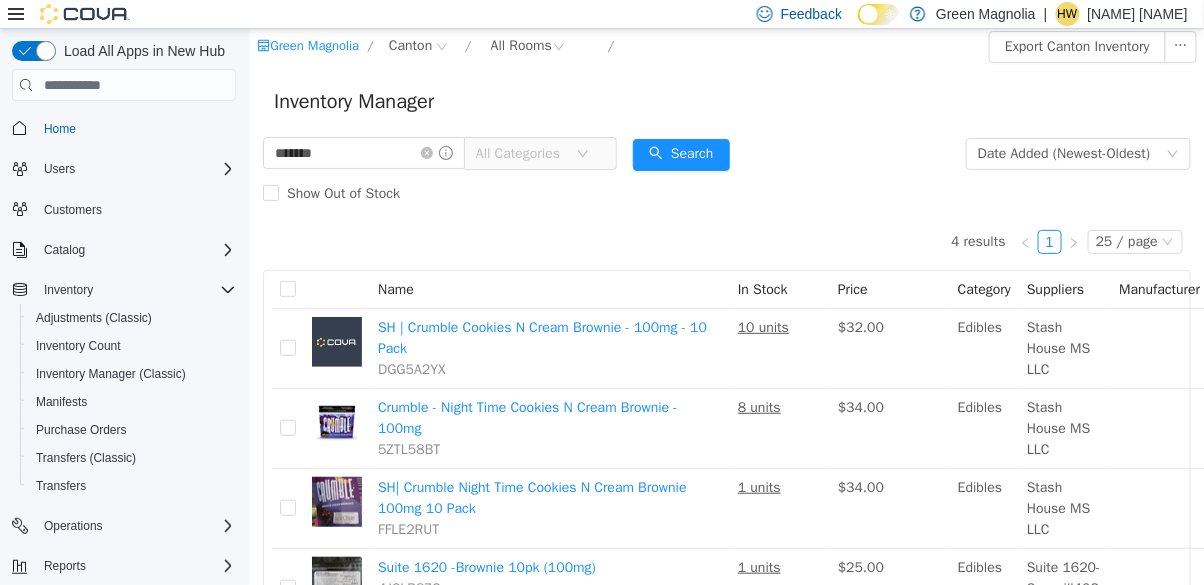 scroll, scrollTop: 14, scrollLeft: 0, axis: vertical 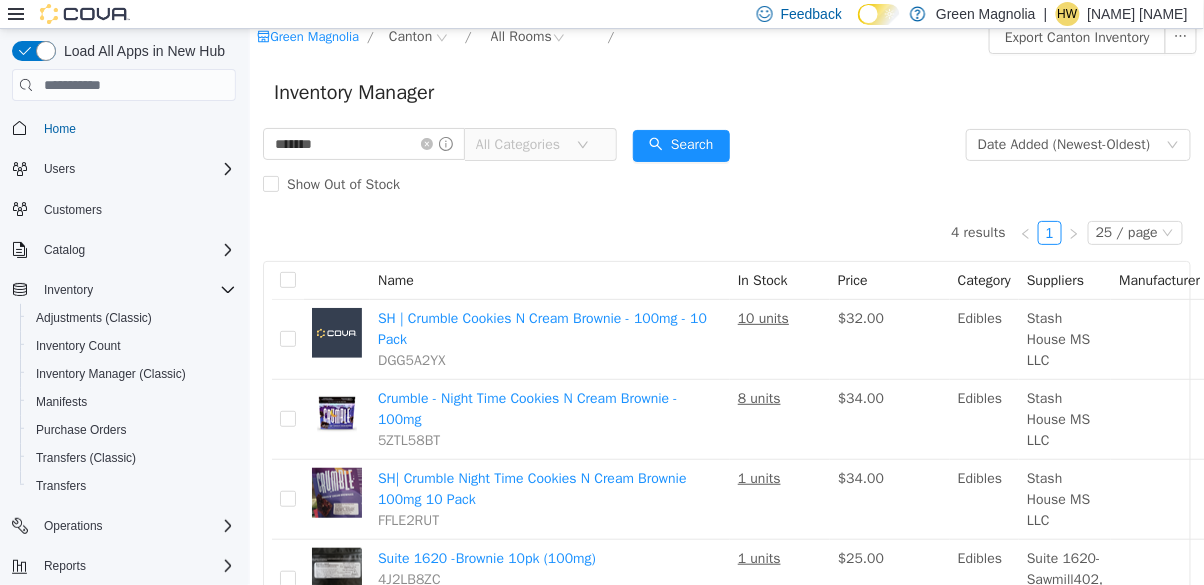 click on "10 units" at bounding box center (762, 318) 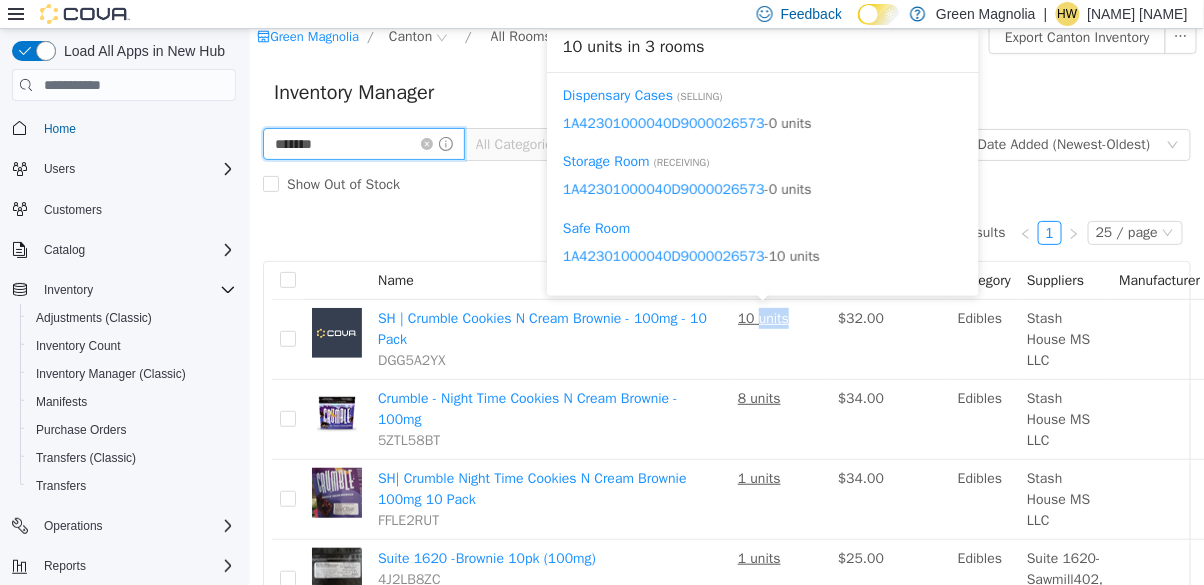 click on "*******" at bounding box center [363, 144] 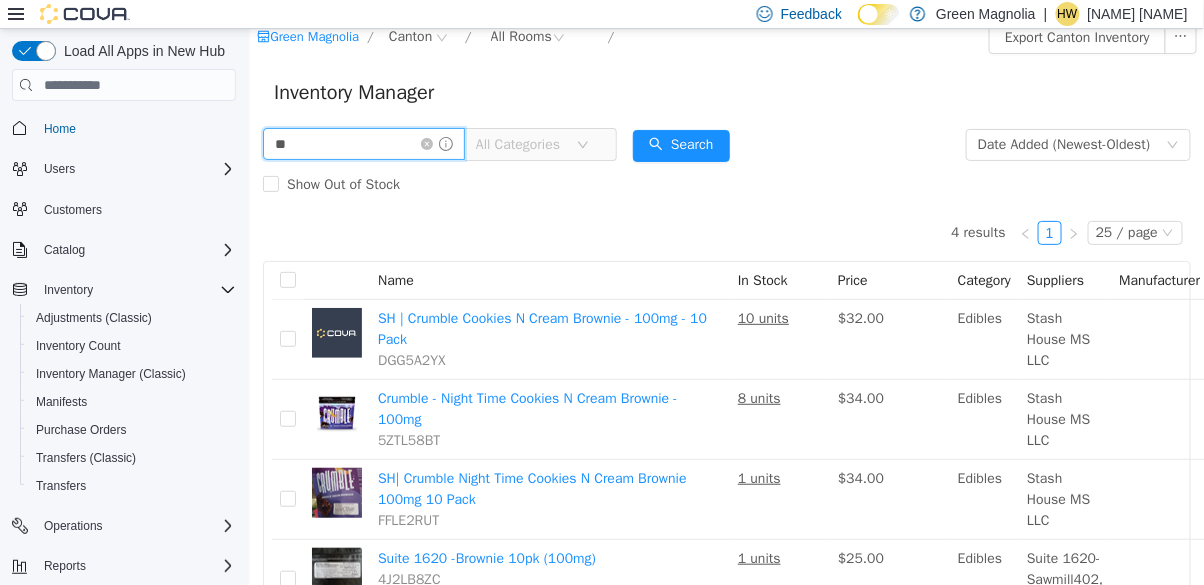 type on "*" 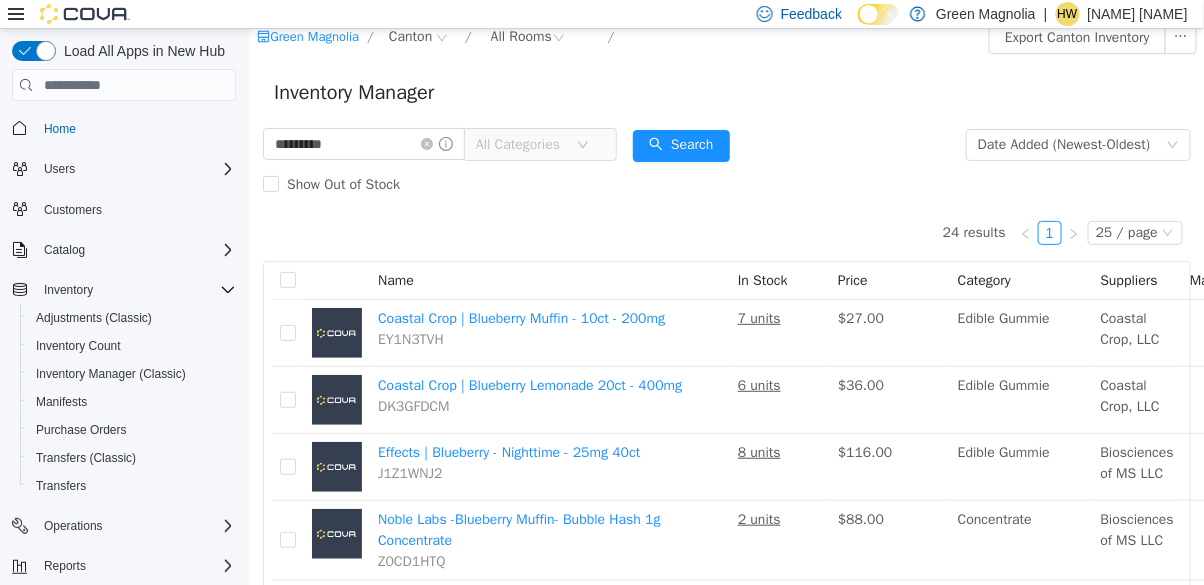 click on "********* All Categories Date Added (Newest-Oldest) Search Show Out of Stock" at bounding box center (726, 165) 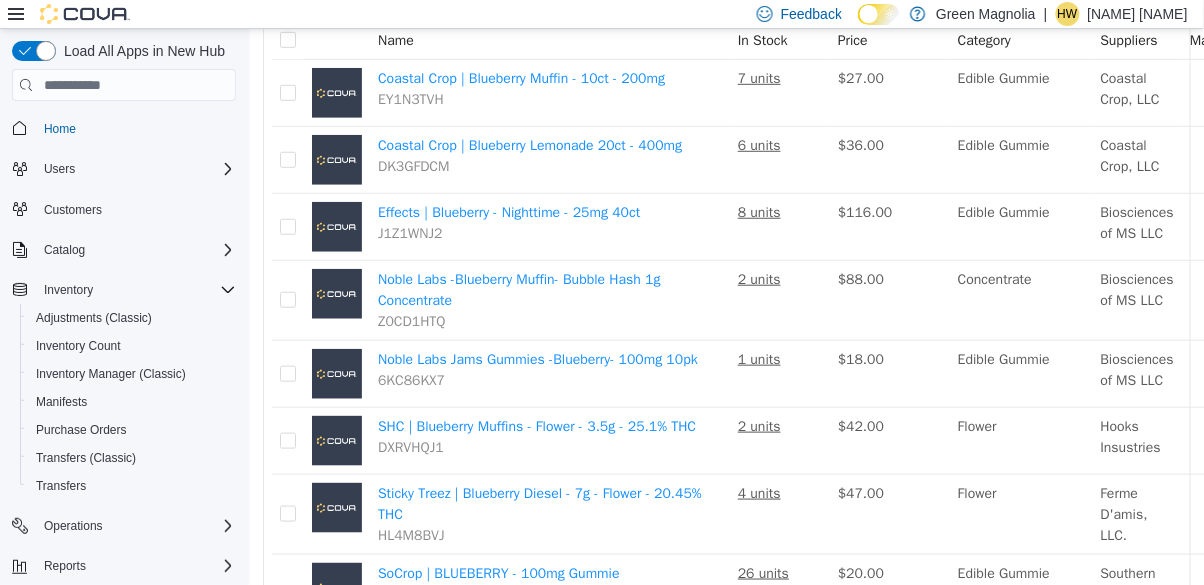 scroll, scrollTop: 0, scrollLeft: 0, axis: both 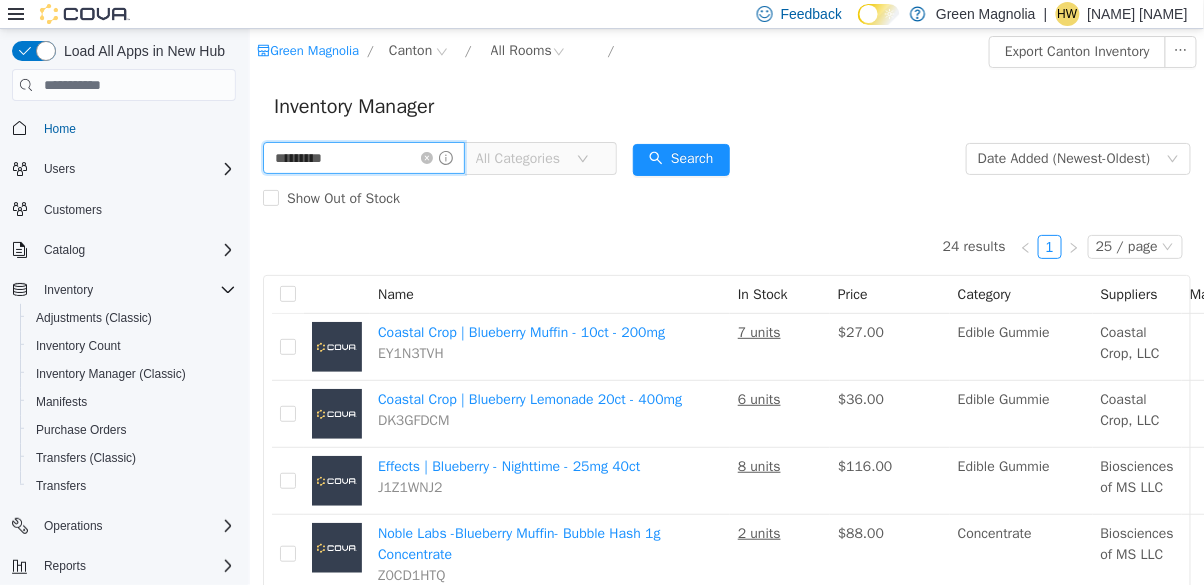click on "*********" at bounding box center [363, 158] 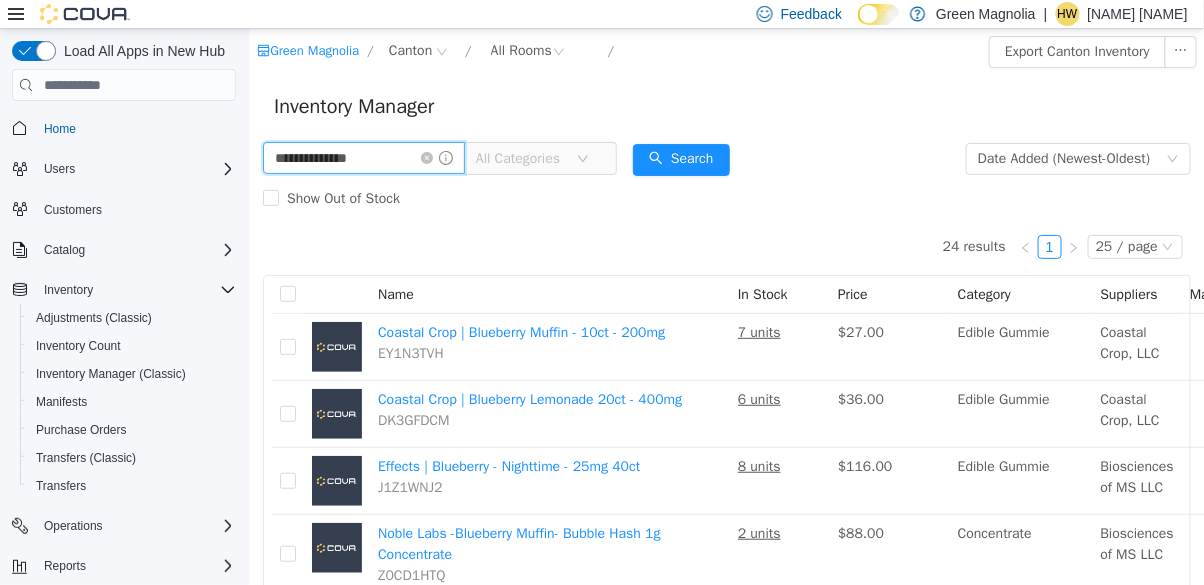 type on "**********" 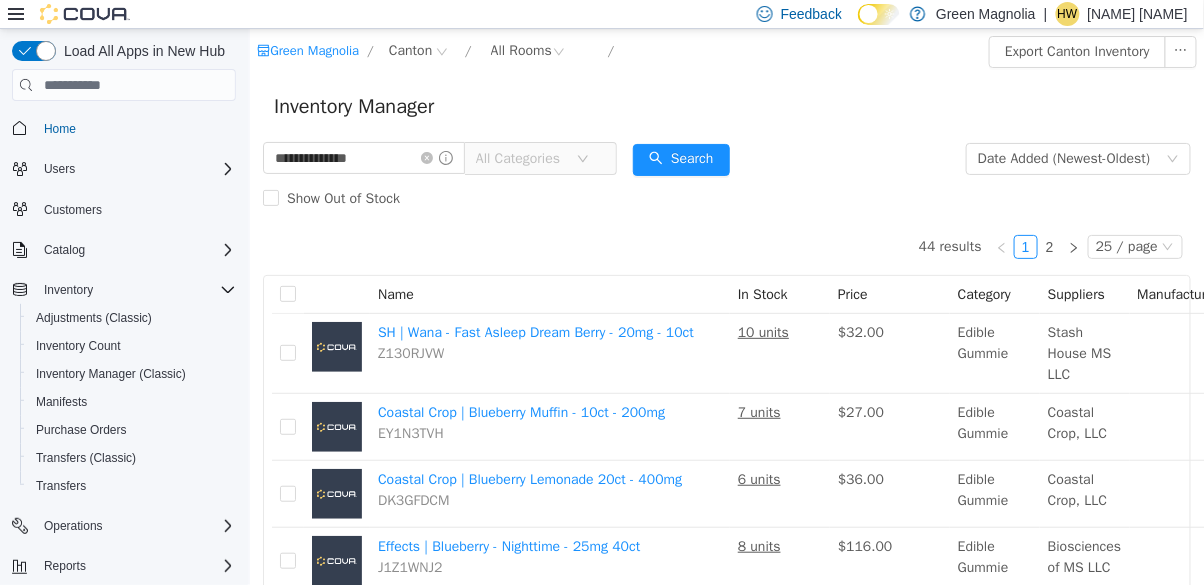 click on "Show Out of Stock" at bounding box center (726, 199) 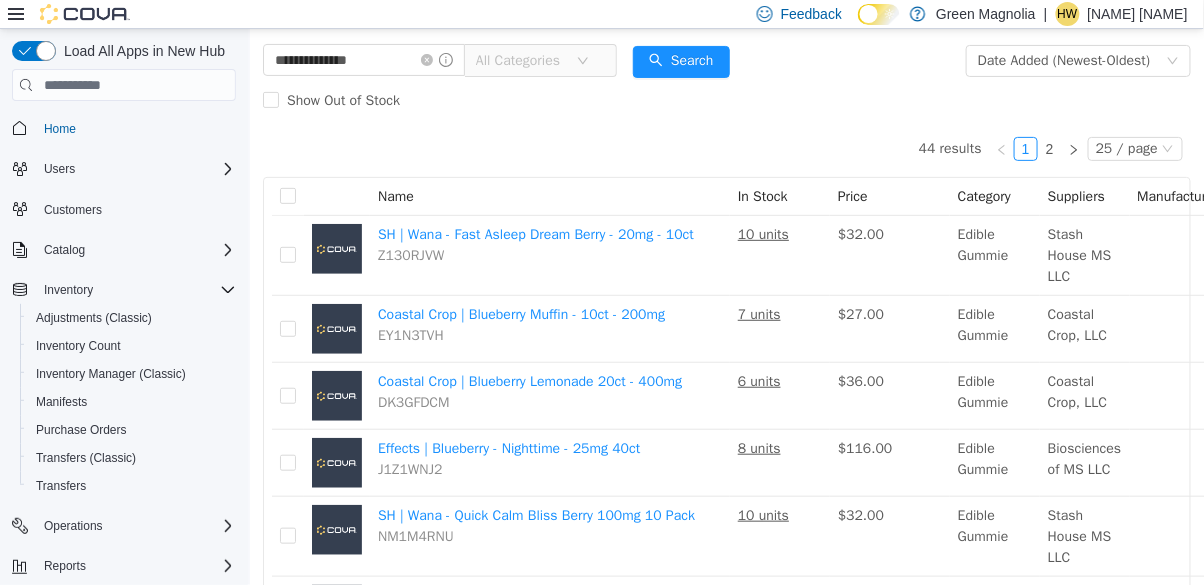 scroll, scrollTop: 0, scrollLeft: 0, axis: both 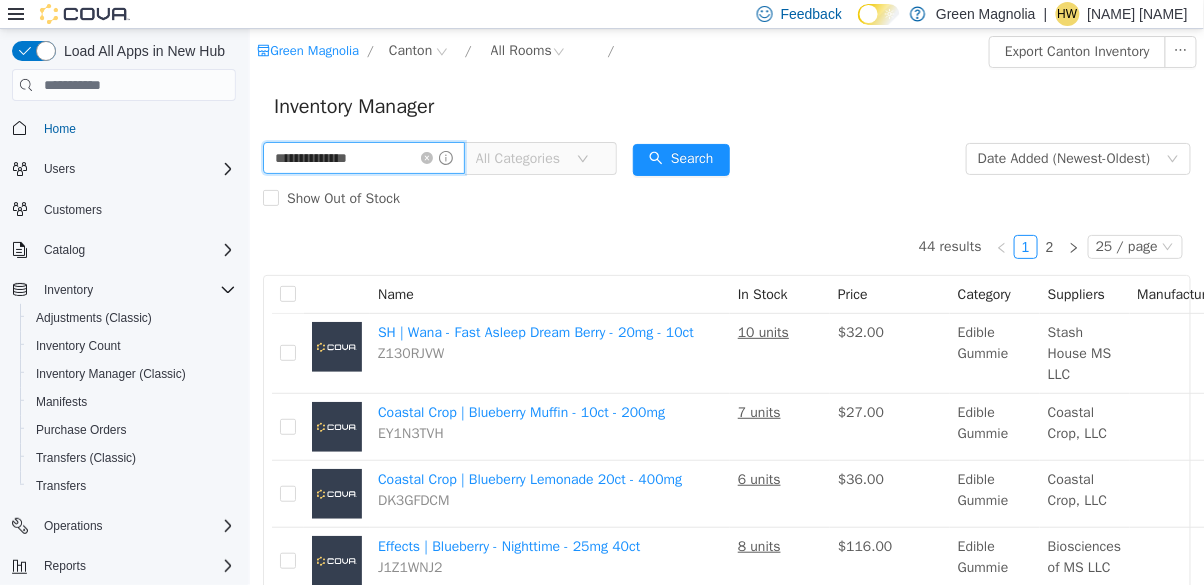 click on "**********" at bounding box center (363, 158) 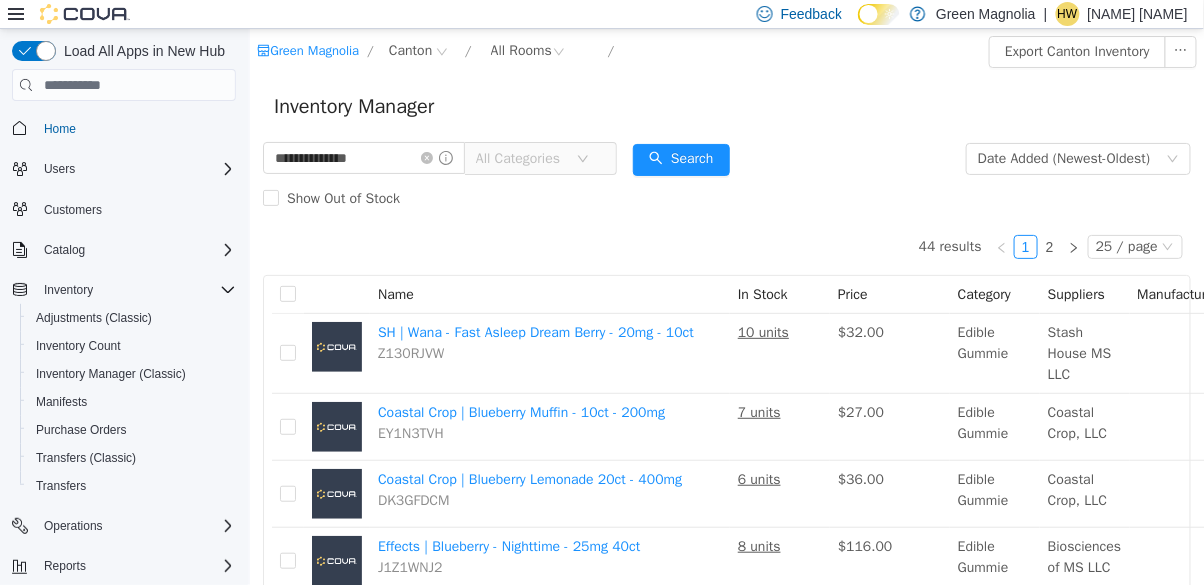 click 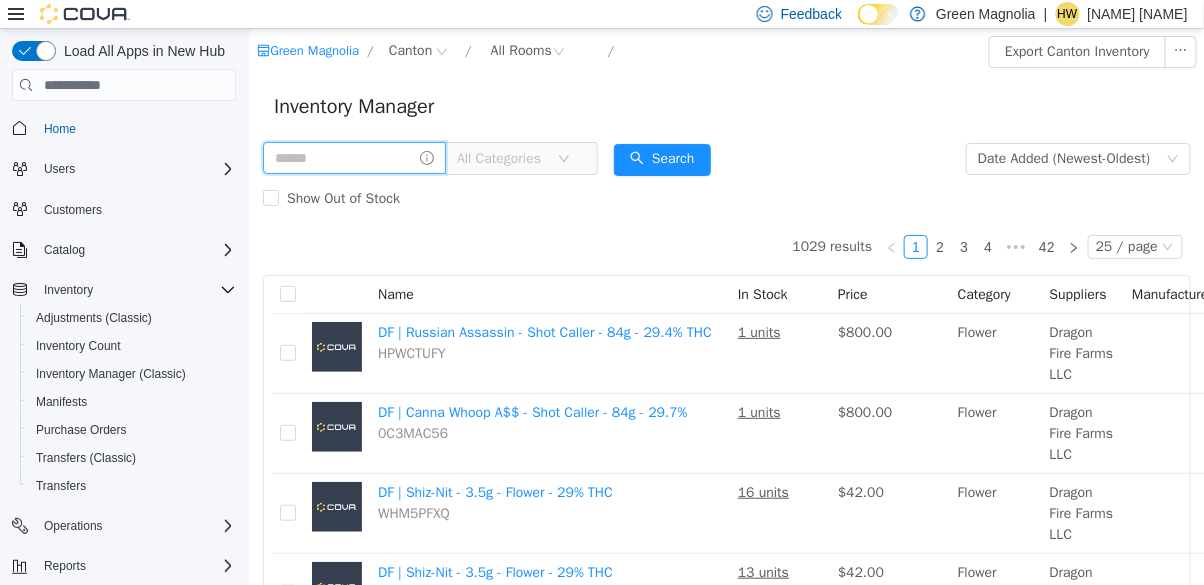 click at bounding box center [353, 158] 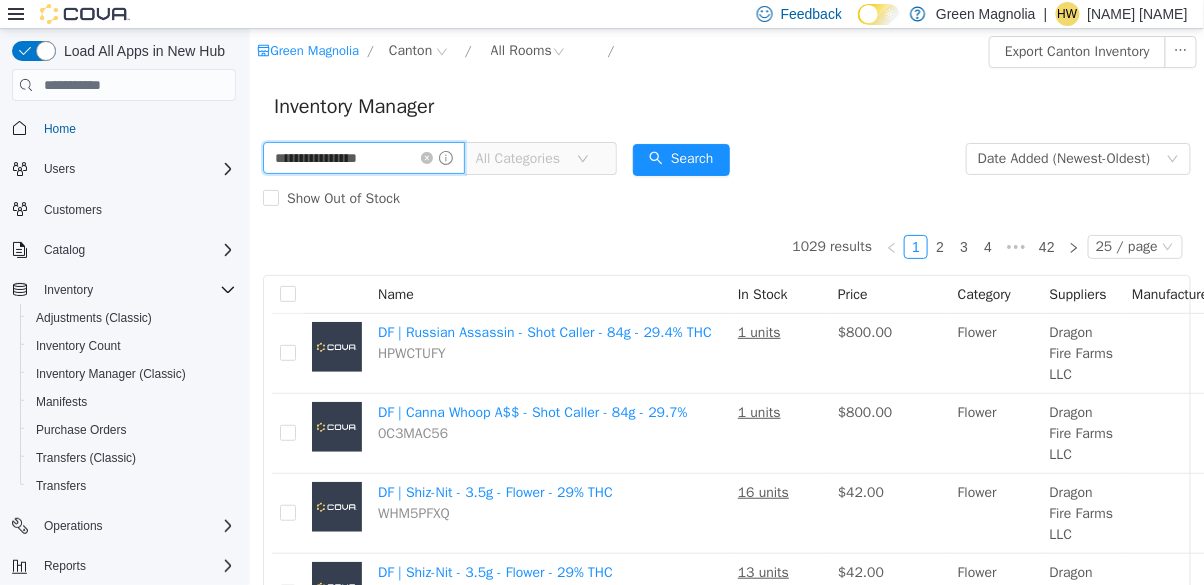 type on "**********" 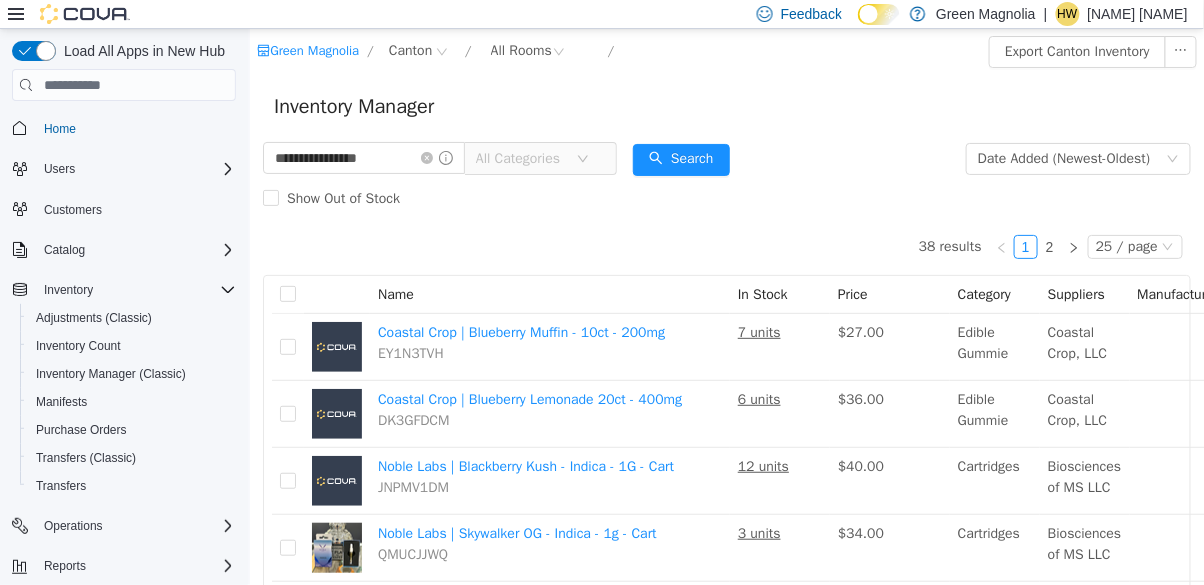 click on "**********" at bounding box center [726, 179] 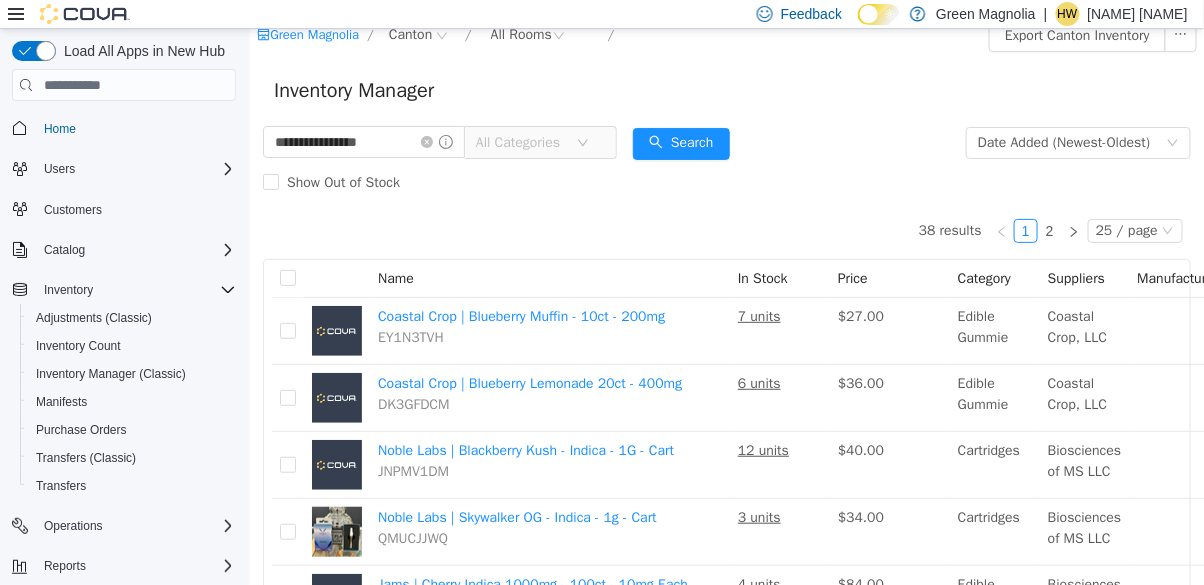 scroll, scrollTop: 0, scrollLeft: 0, axis: both 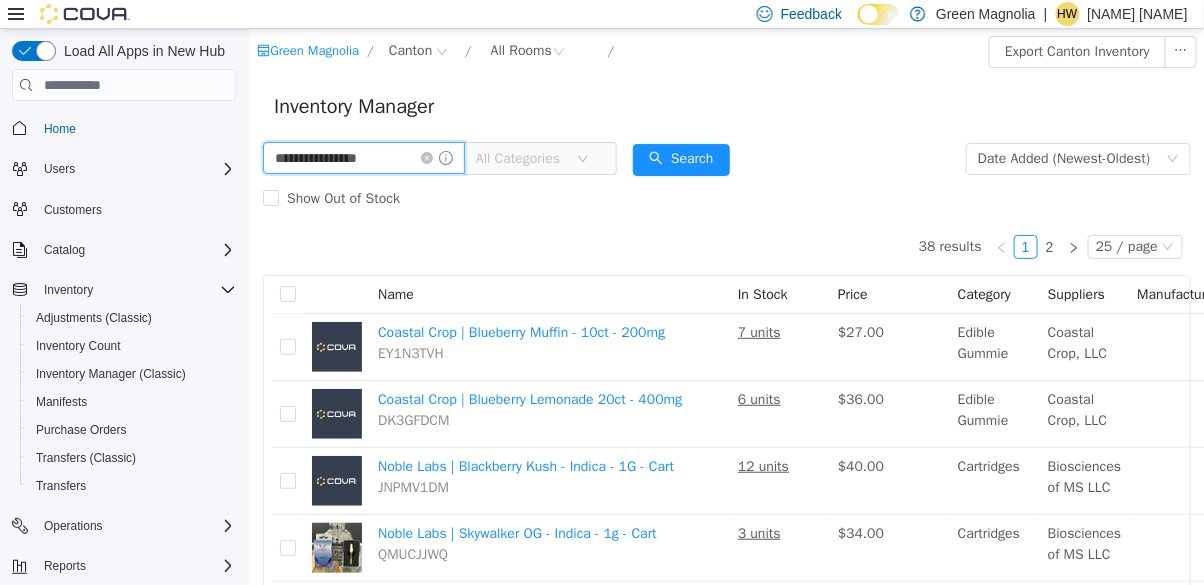 click on "**********" at bounding box center (363, 158) 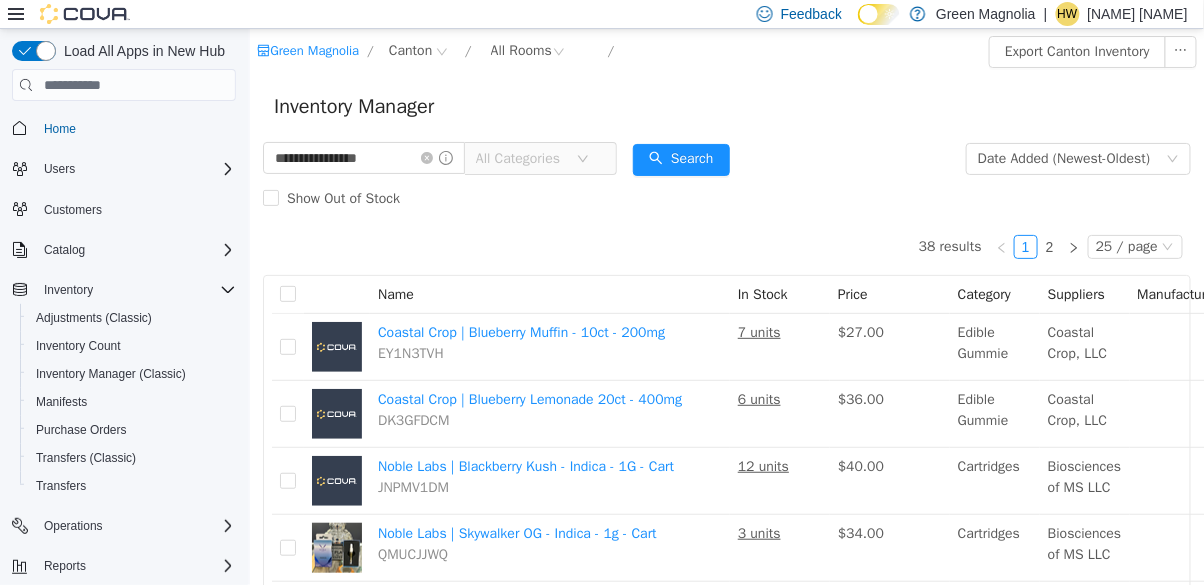 click 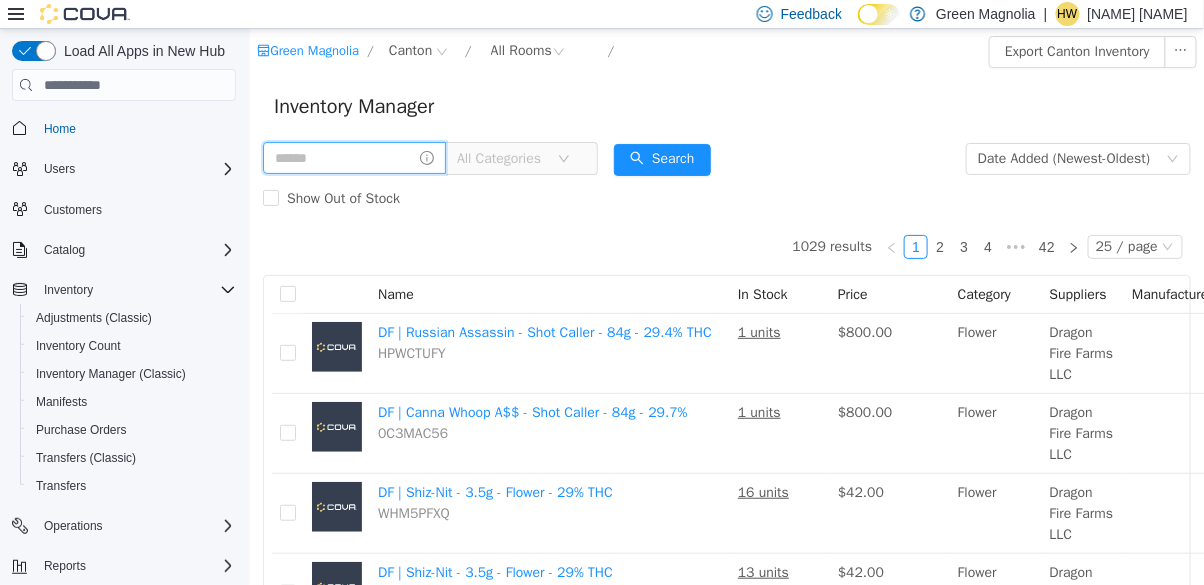 click at bounding box center [353, 158] 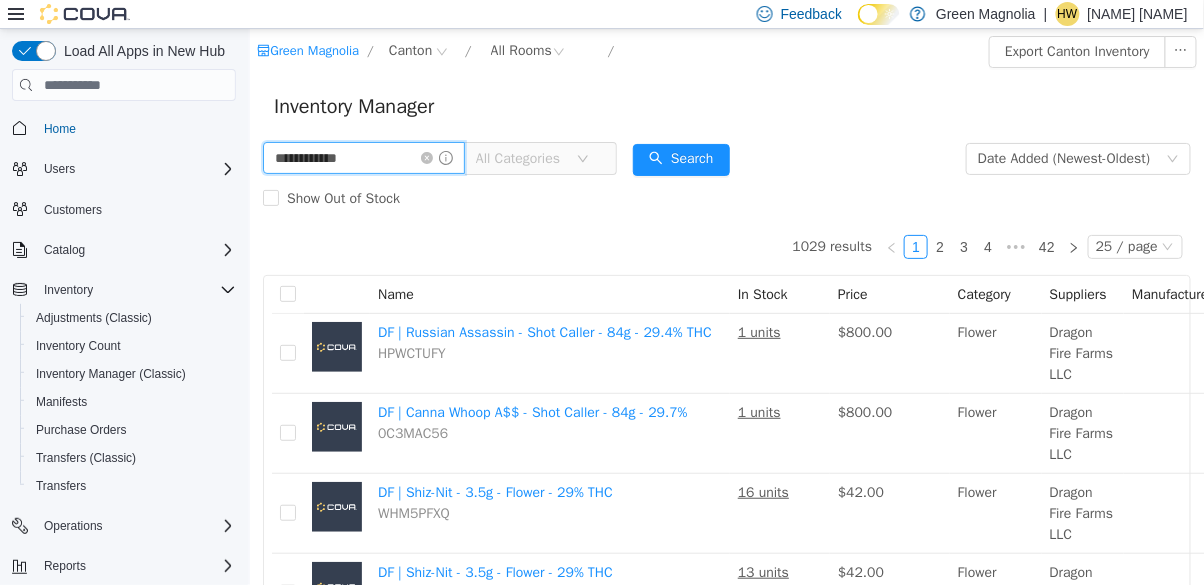 type on "**********" 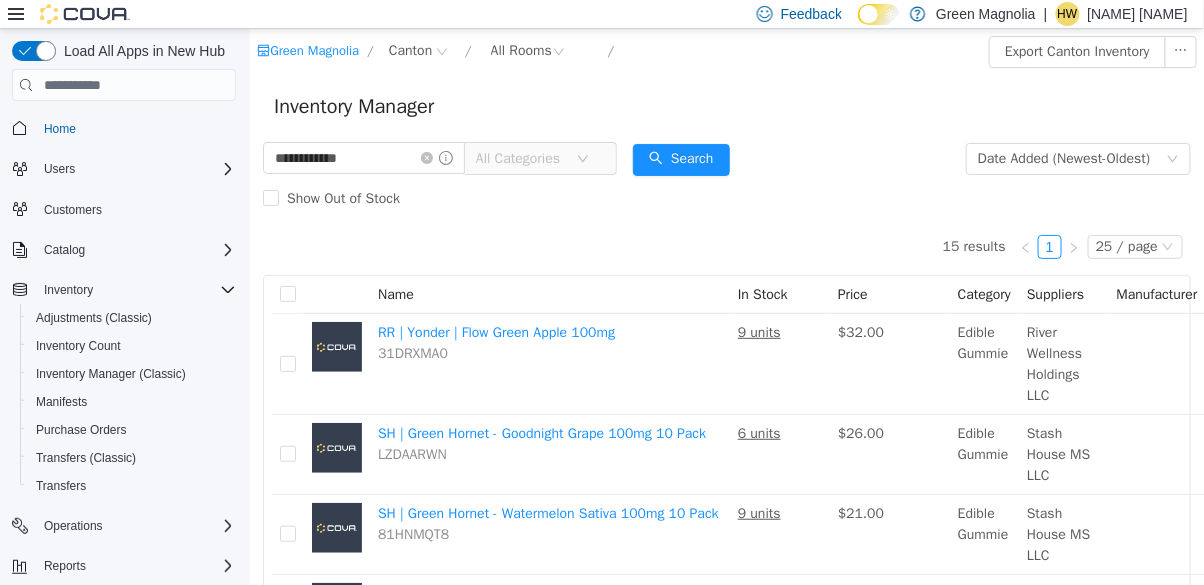 click on "**********" at bounding box center [726, 179] 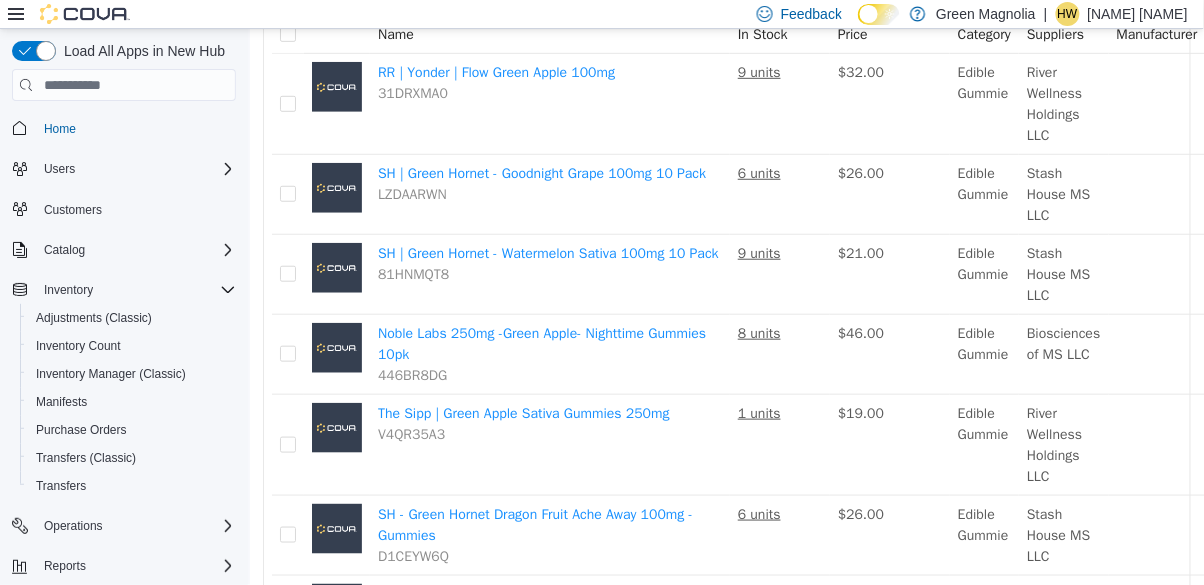 scroll, scrollTop: 0, scrollLeft: 0, axis: both 